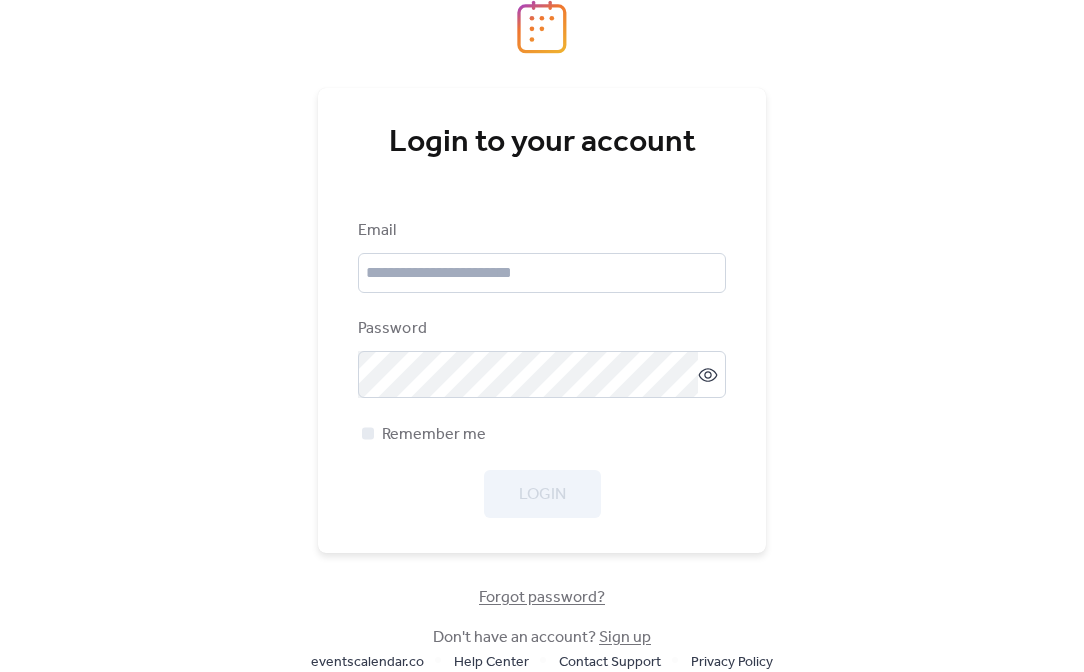 scroll, scrollTop: 0, scrollLeft: 0, axis: both 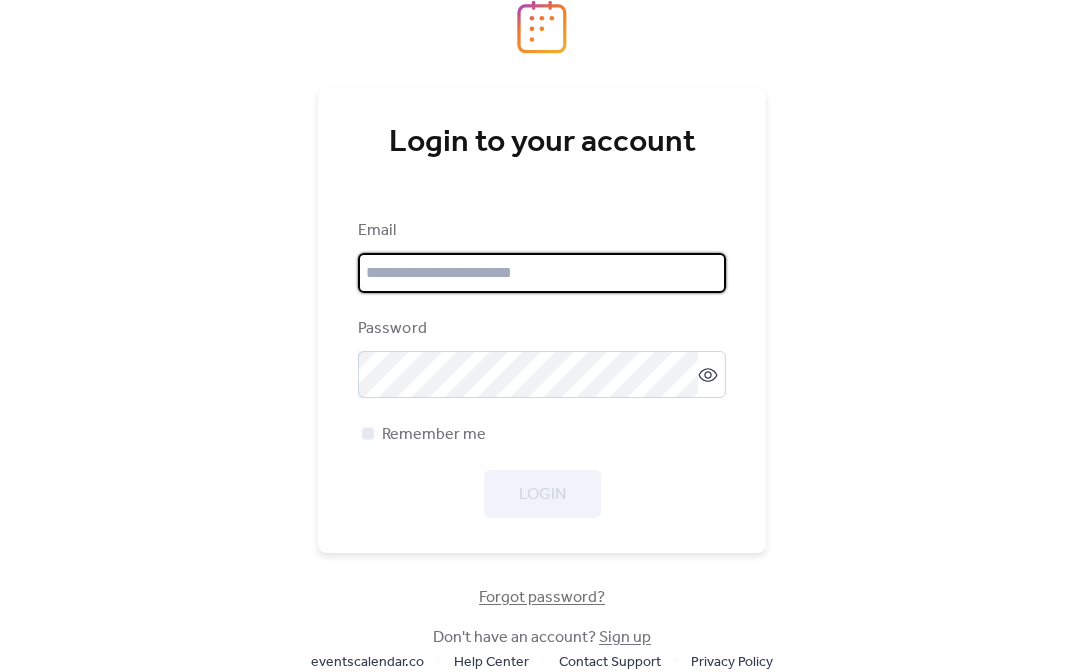 type on "**********" 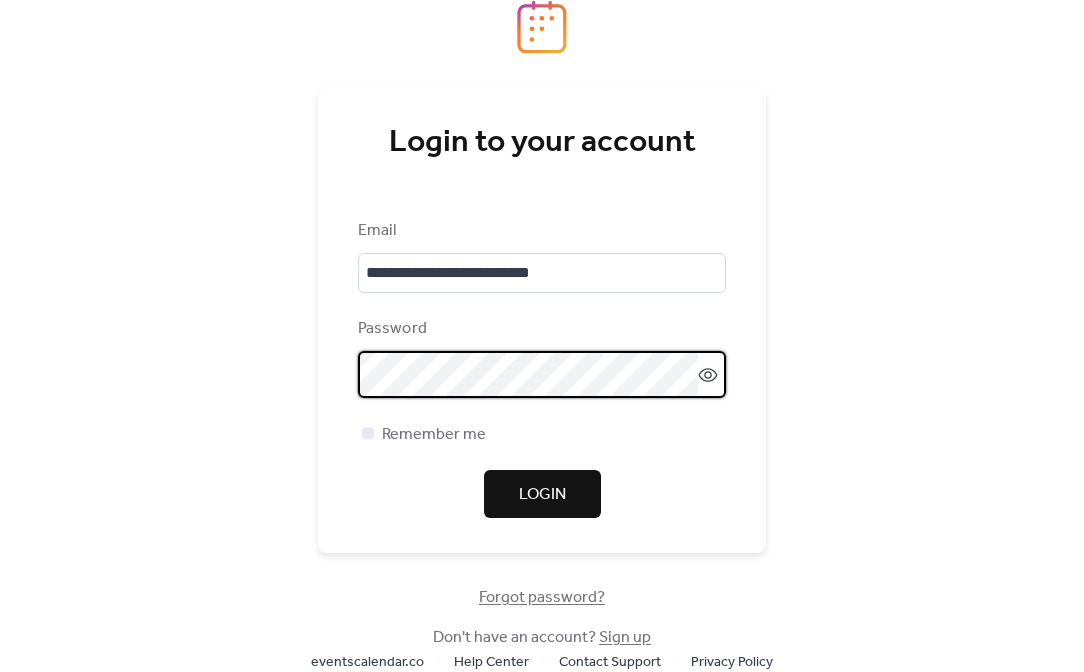 click on "**********" at bounding box center [542, 336] 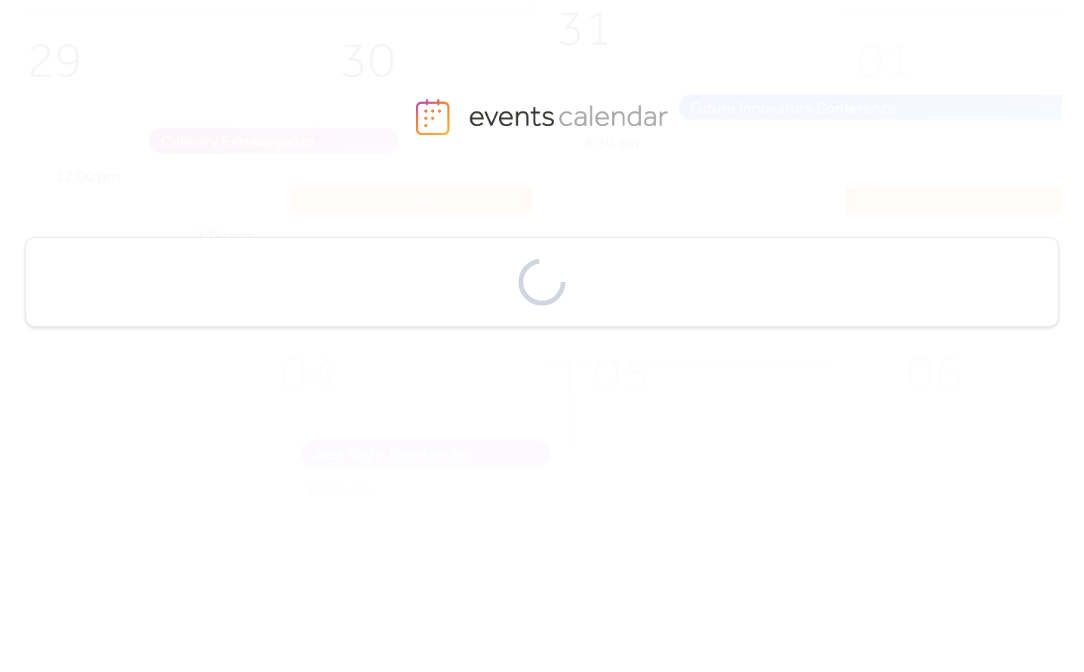 scroll, scrollTop: 0, scrollLeft: 0, axis: both 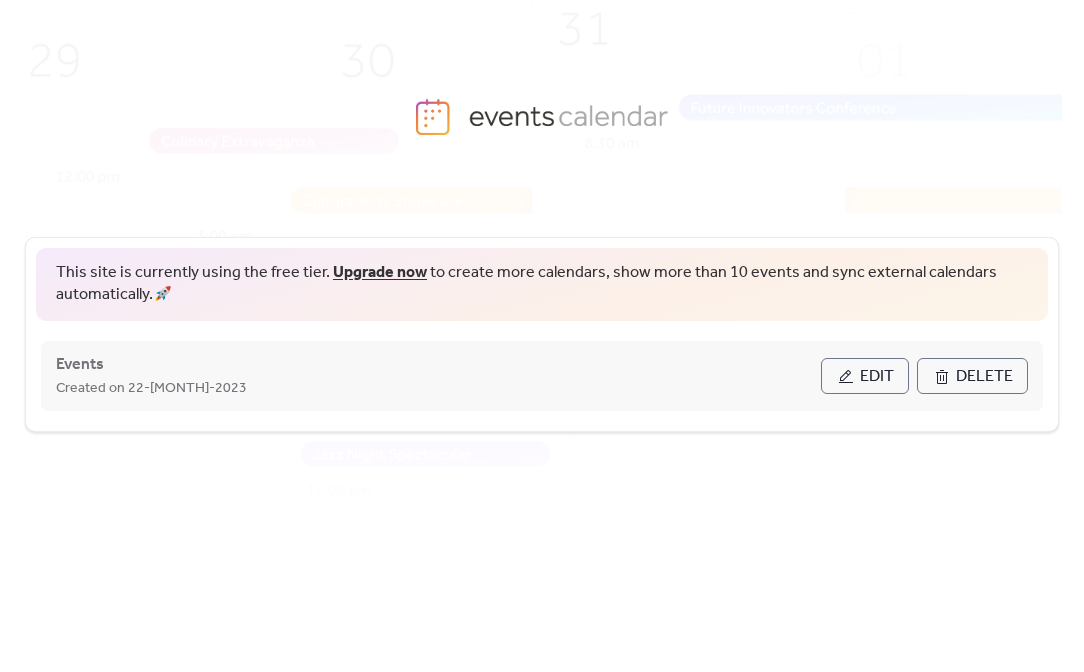 click on "Edit" at bounding box center (877, 377) 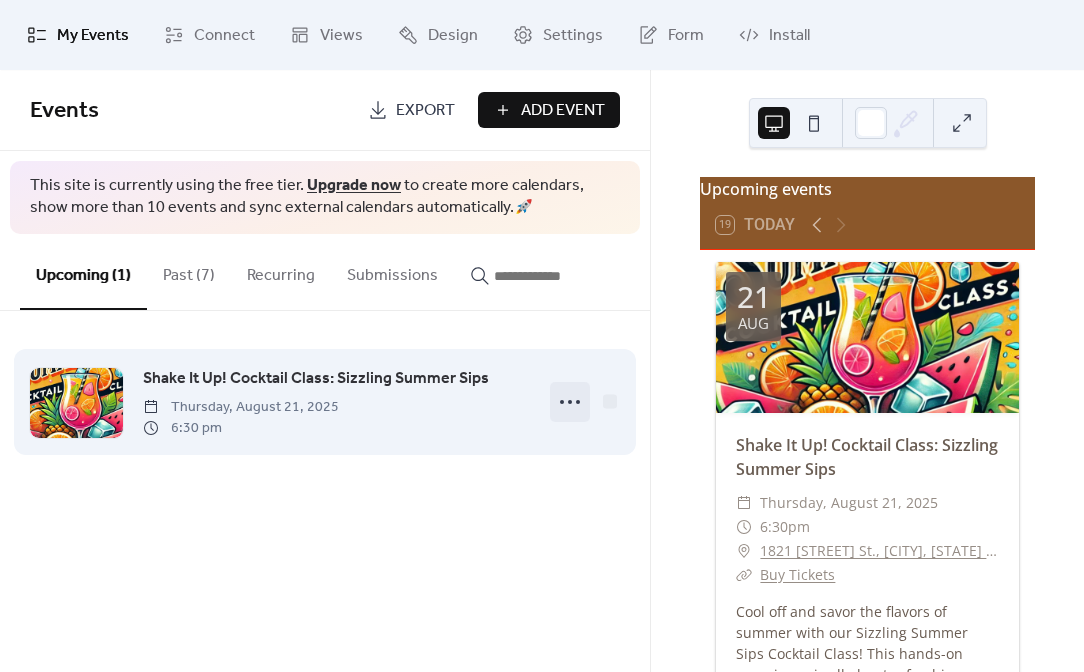 click 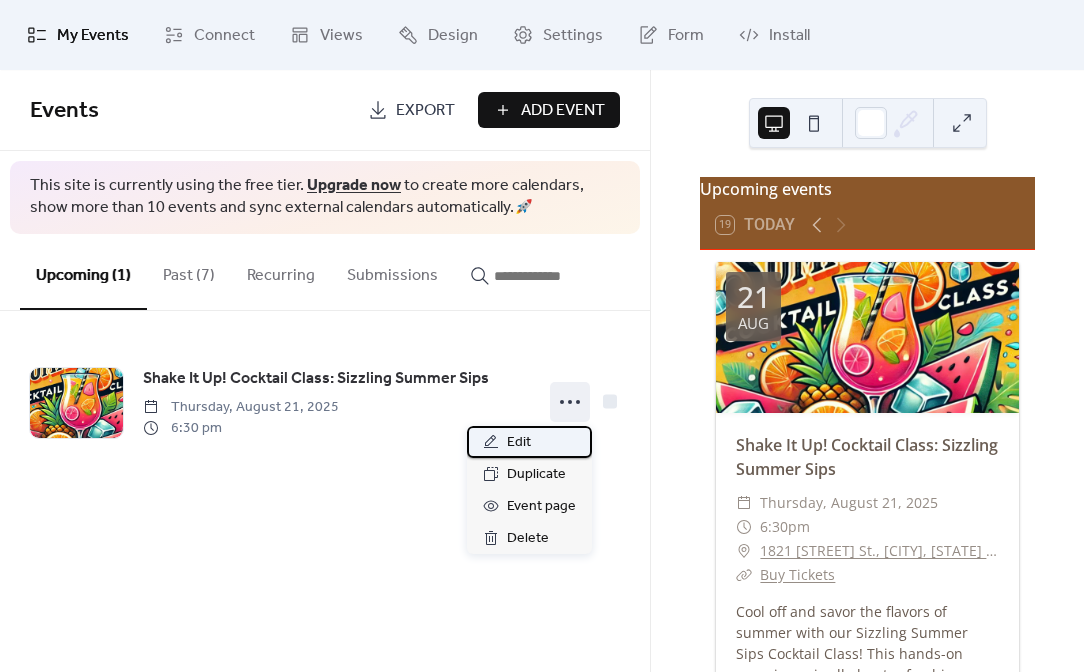click on "Edit" at bounding box center (529, 442) 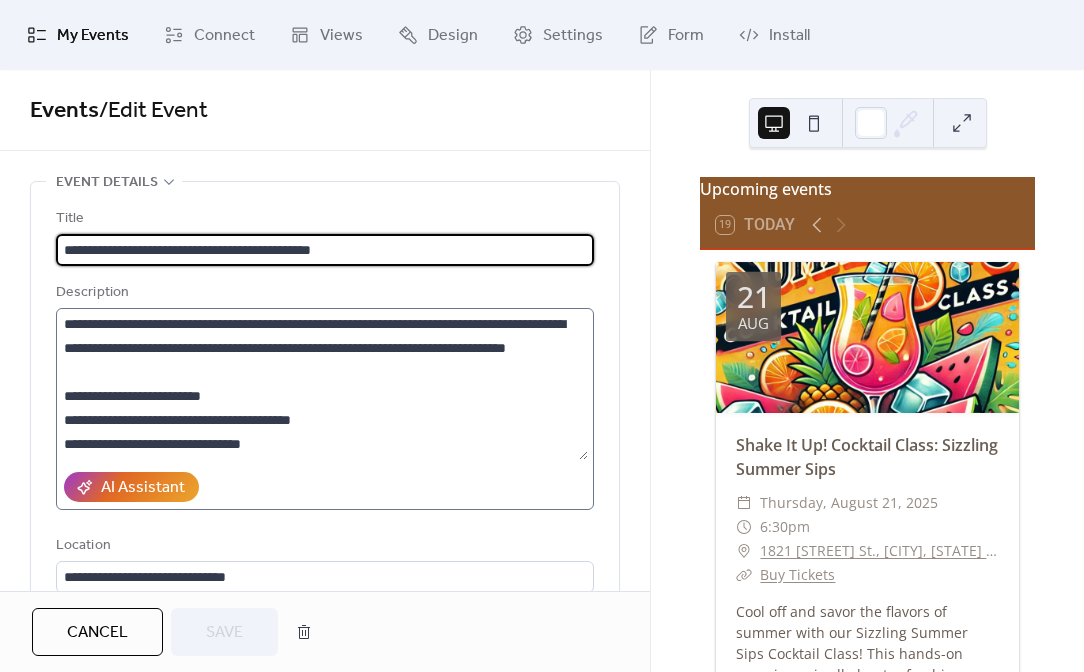 scroll, scrollTop: 144, scrollLeft: 0, axis: vertical 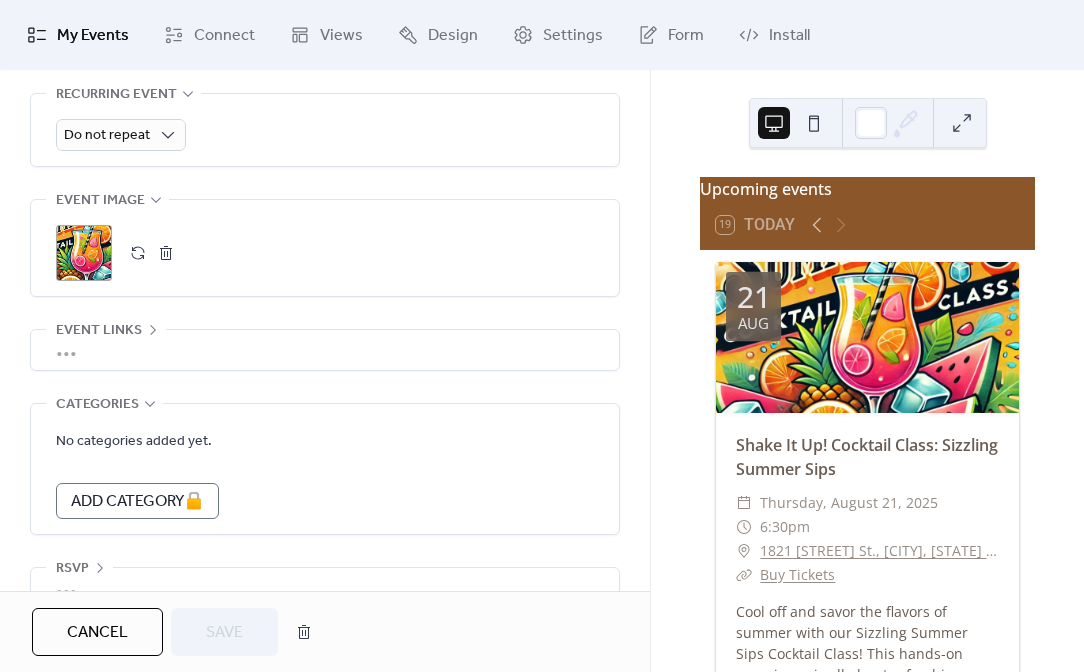 click on "•••" at bounding box center [325, 350] 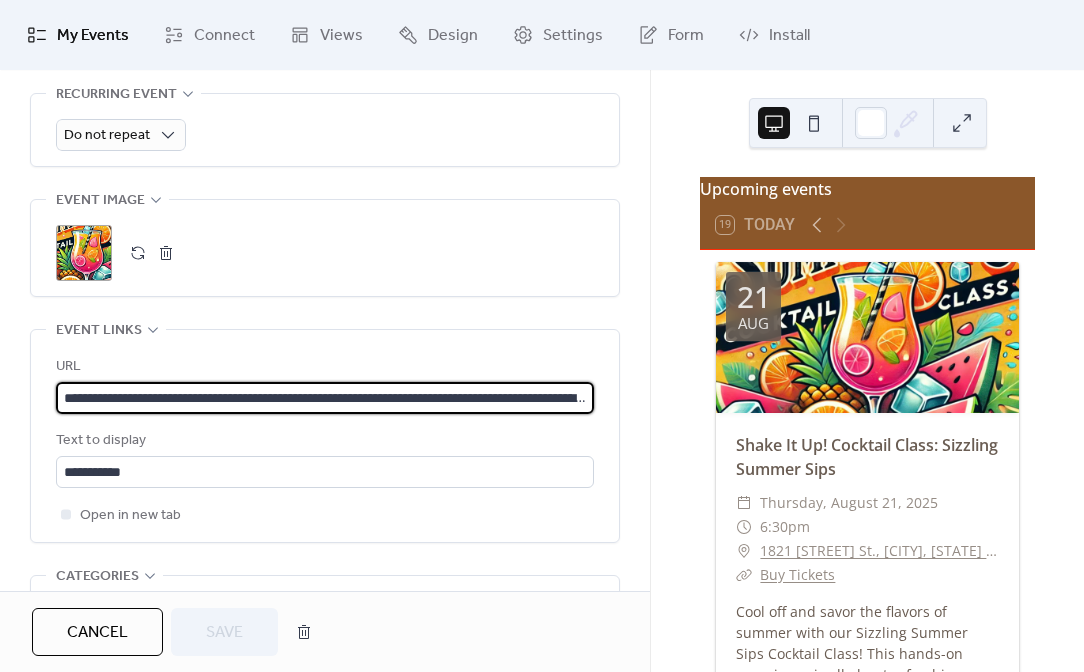 click on "**********" at bounding box center [325, 398] 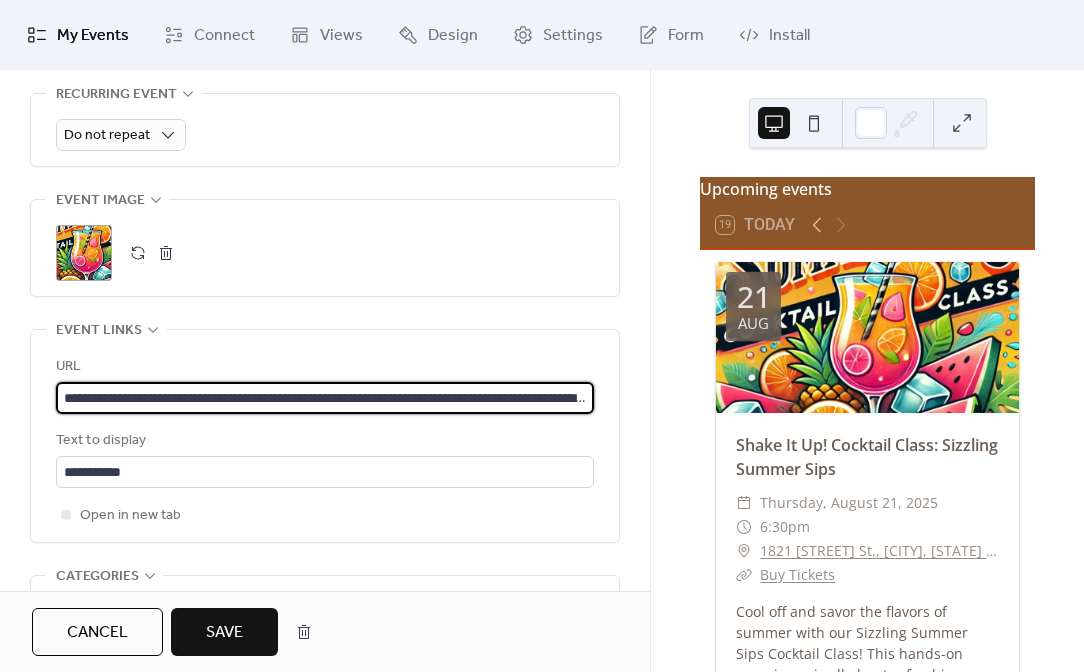 type on "**********" 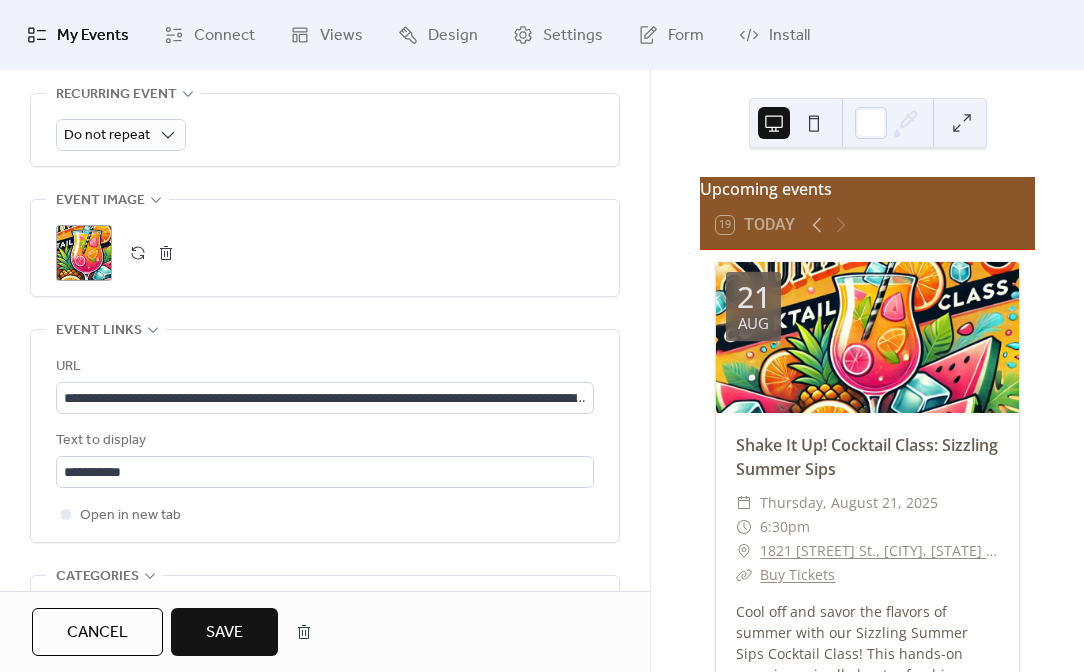 click on ";" at bounding box center [325, 253] 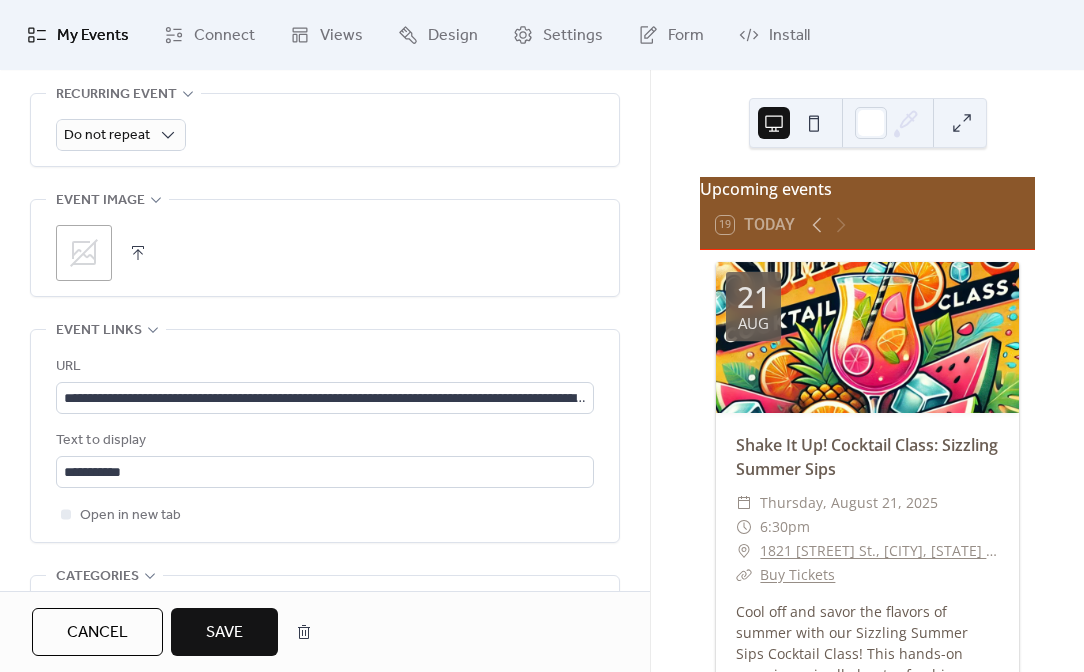 click at bounding box center [138, 253] 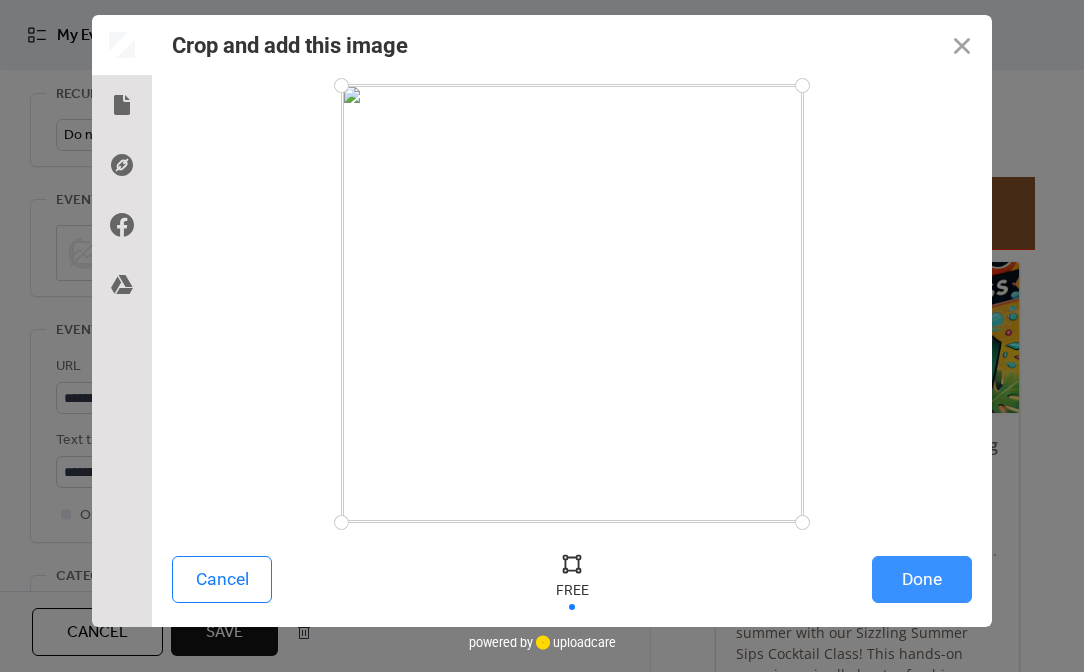 click on "Done" at bounding box center (922, 579) 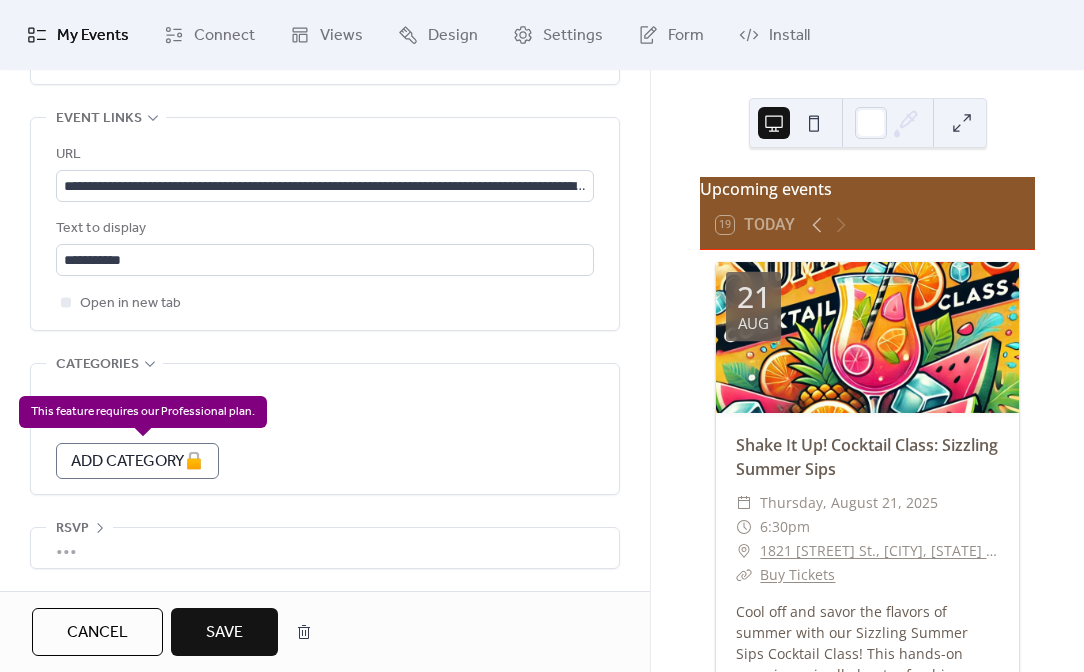 scroll, scrollTop: 1150, scrollLeft: 0, axis: vertical 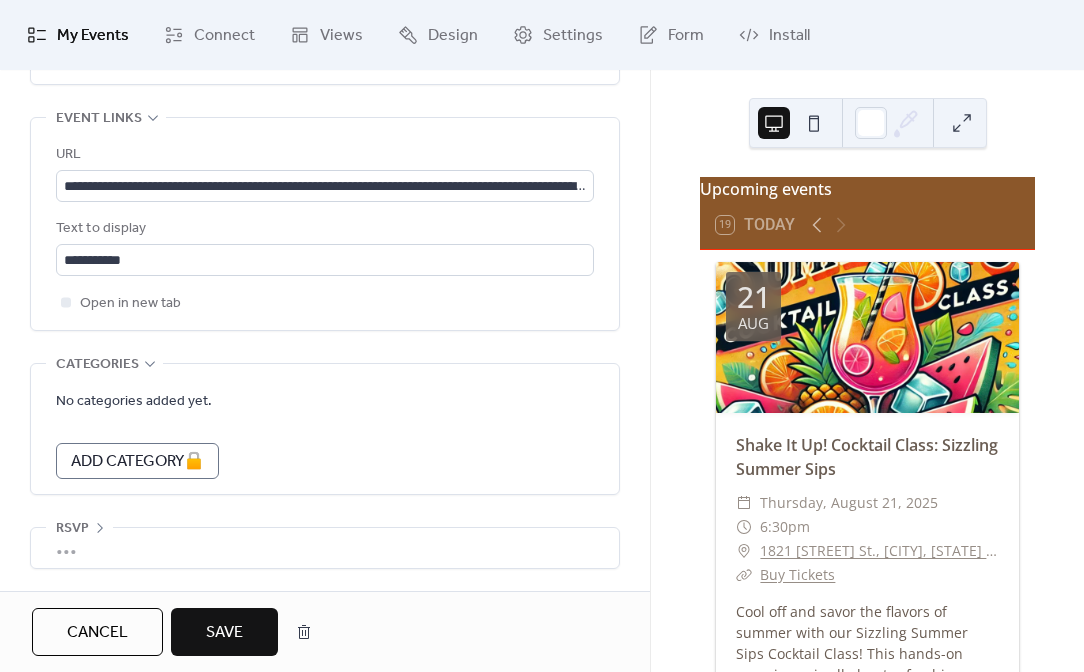 click on "Save" at bounding box center [224, 633] 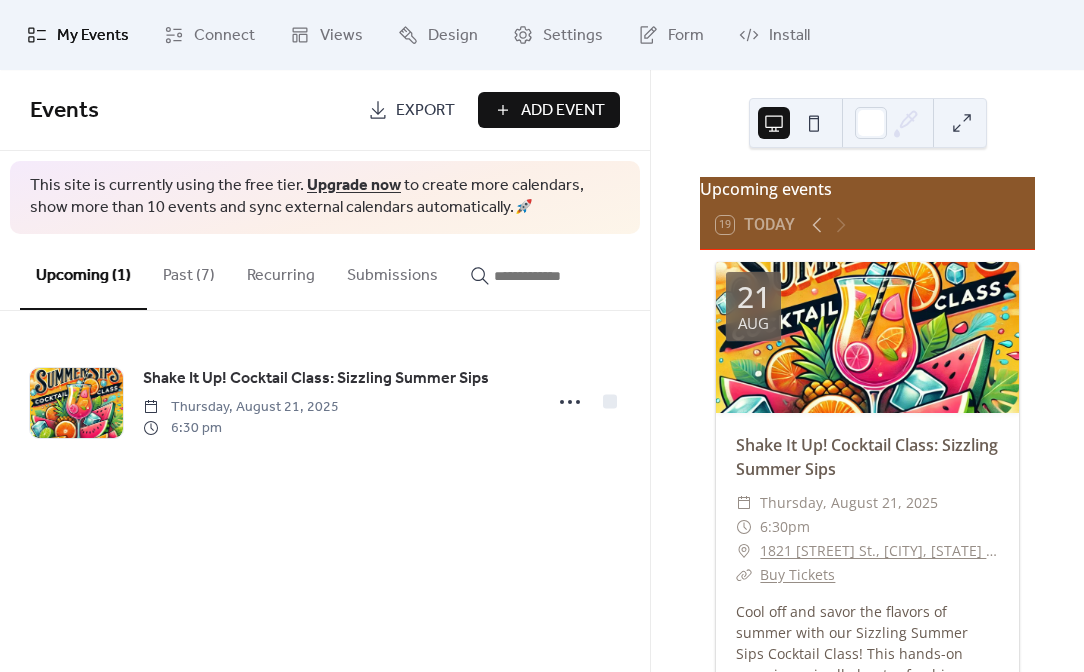 click on "Events Export Add Event This site is currently using the free tier.   Upgrade now   to create more calendars, show more than 10 events and sync external calendars automatically. 🚀 Upcoming (1) Past (7) Recurring Submissions Shake It Up! Cocktail Class: Sizzling Summer Sips Thursday, August 21, 2025 6:30 pm Cancel" at bounding box center [325, 371] 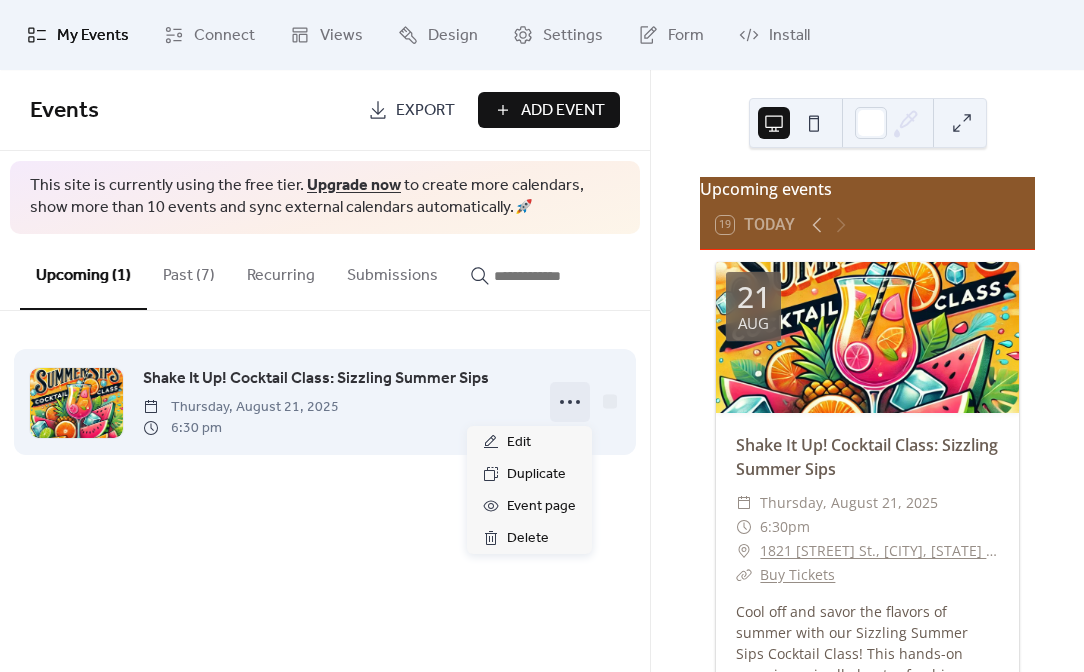 click 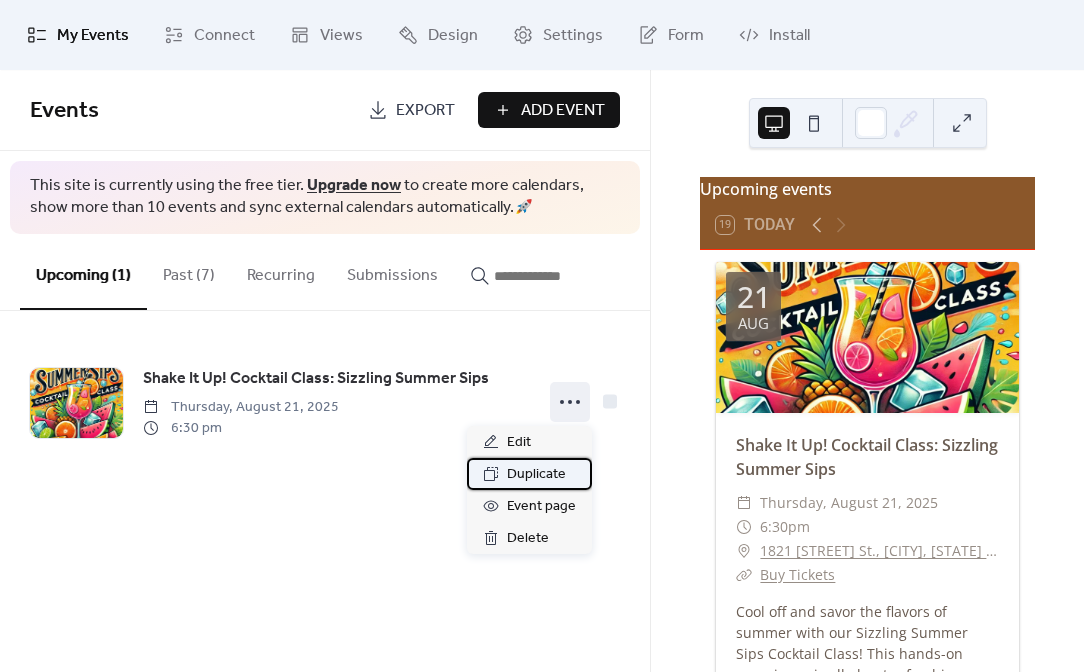 click on "Duplicate" at bounding box center (536, 475) 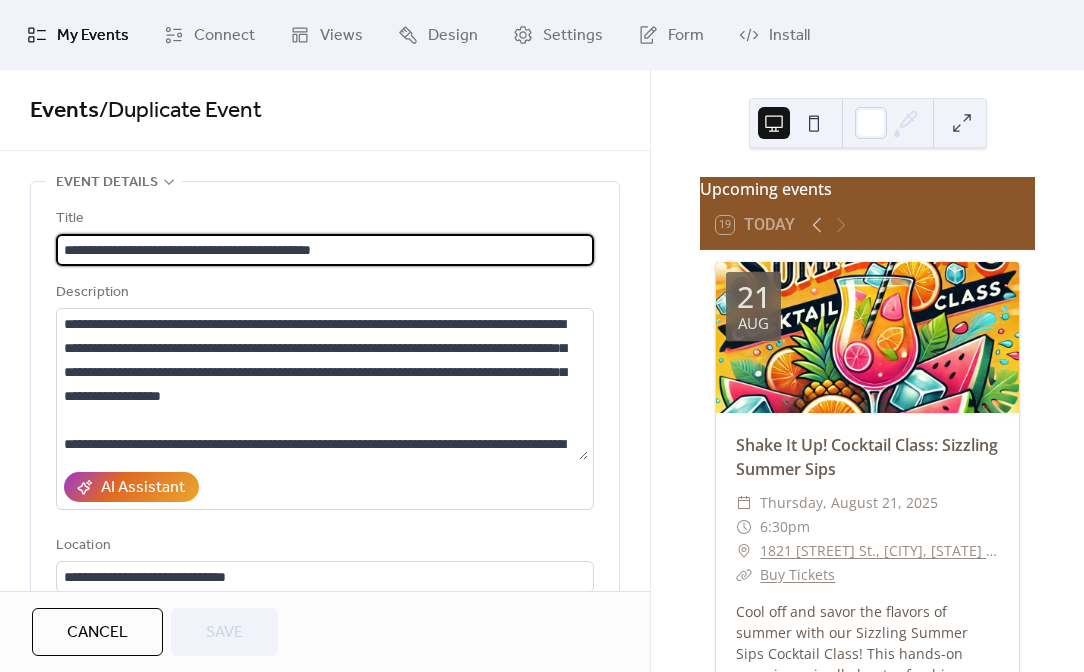 drag, startPoint x: 378, startPoint y: 261, endPoint x: -35, endPoint y: 228, distance: 414.3163 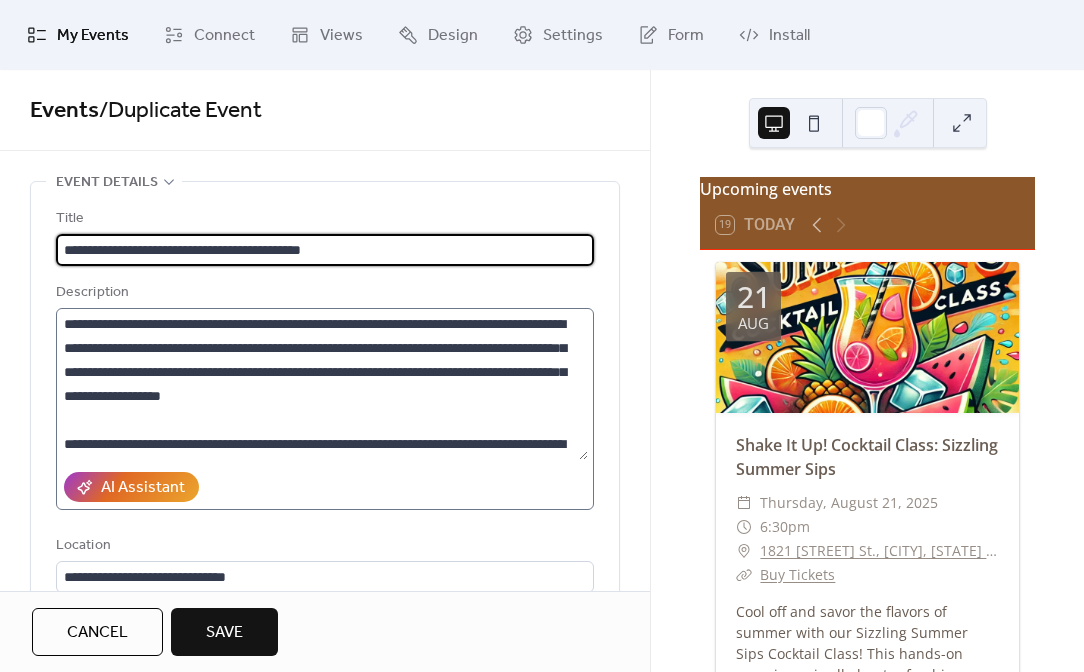 type on "**********" 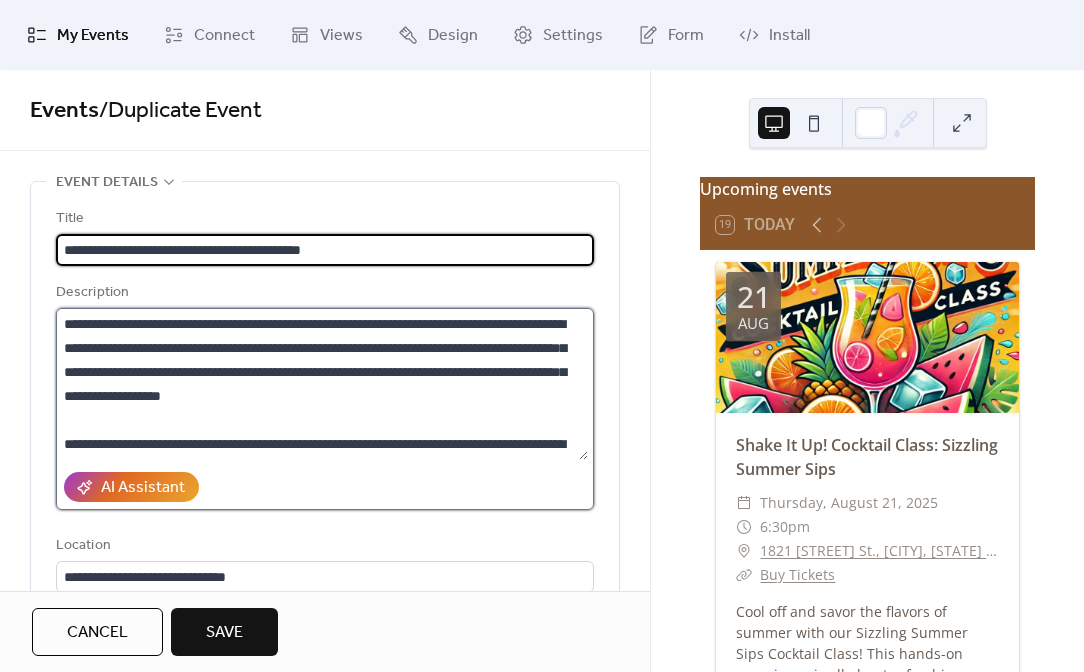 click on "**********" at bounding box center [322, 384] 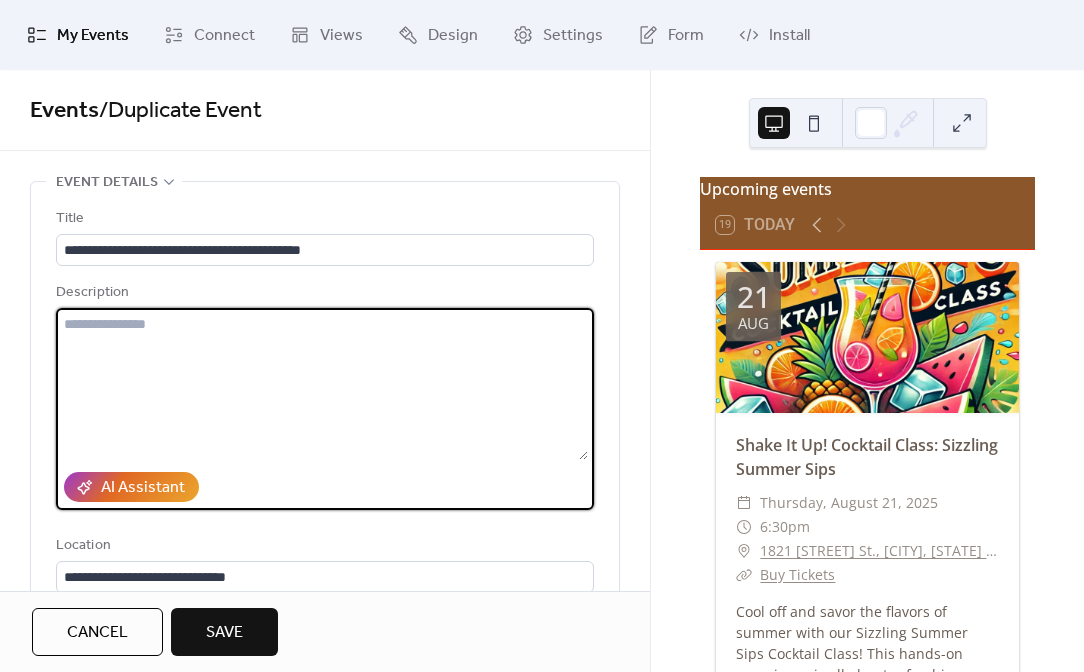 paste on "**********" 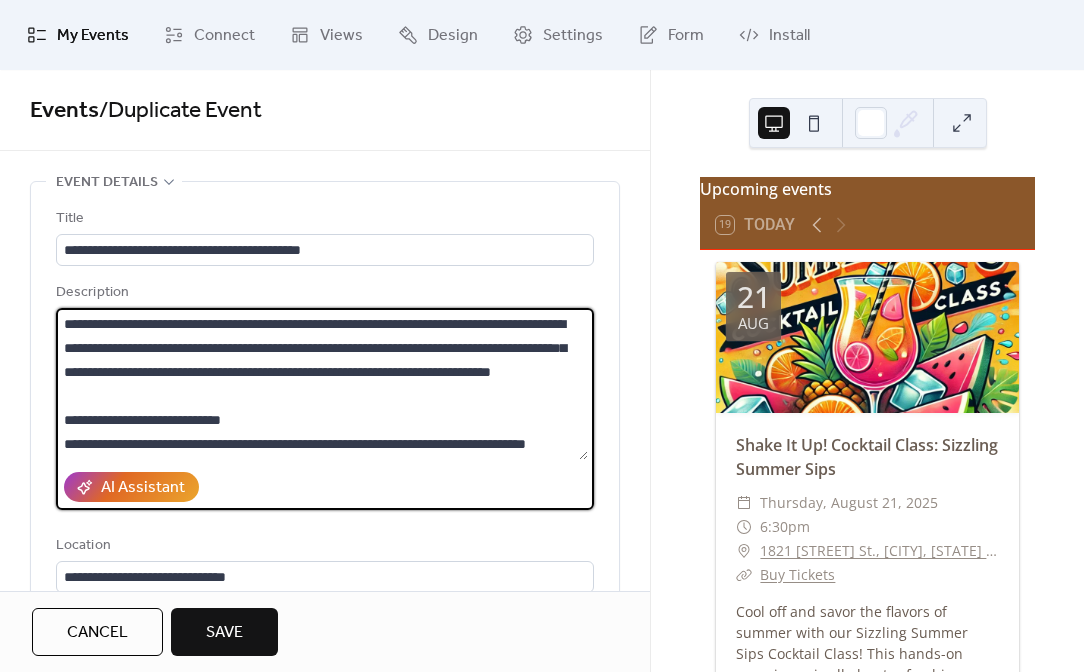 scroll, scrollTop: 240, scrollLeft: 0, axis: vertical 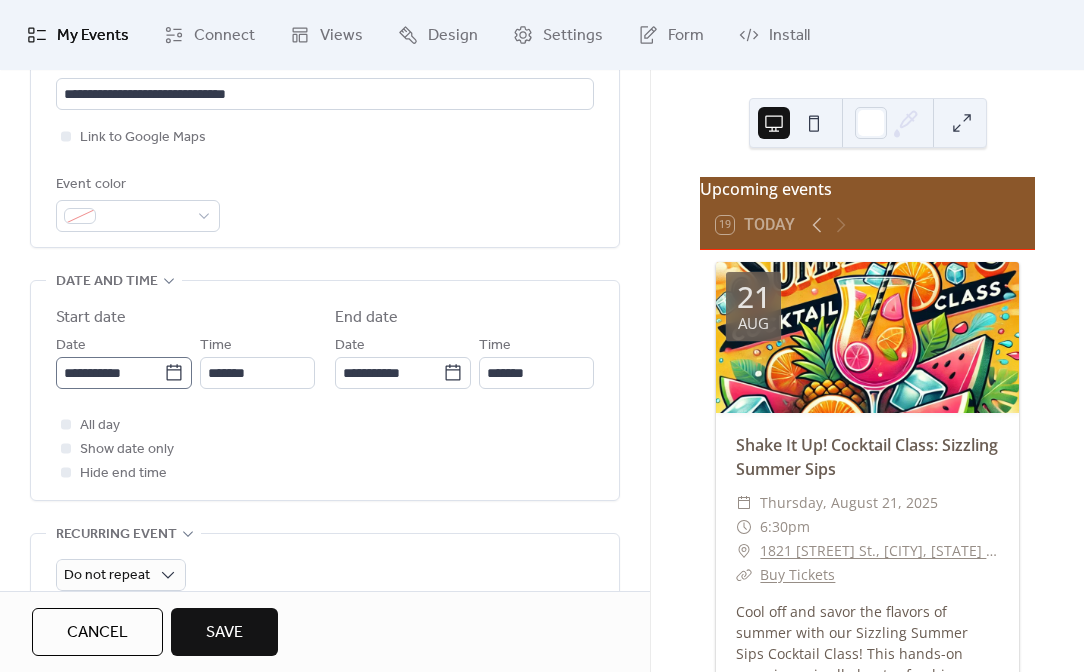 type on "**********" 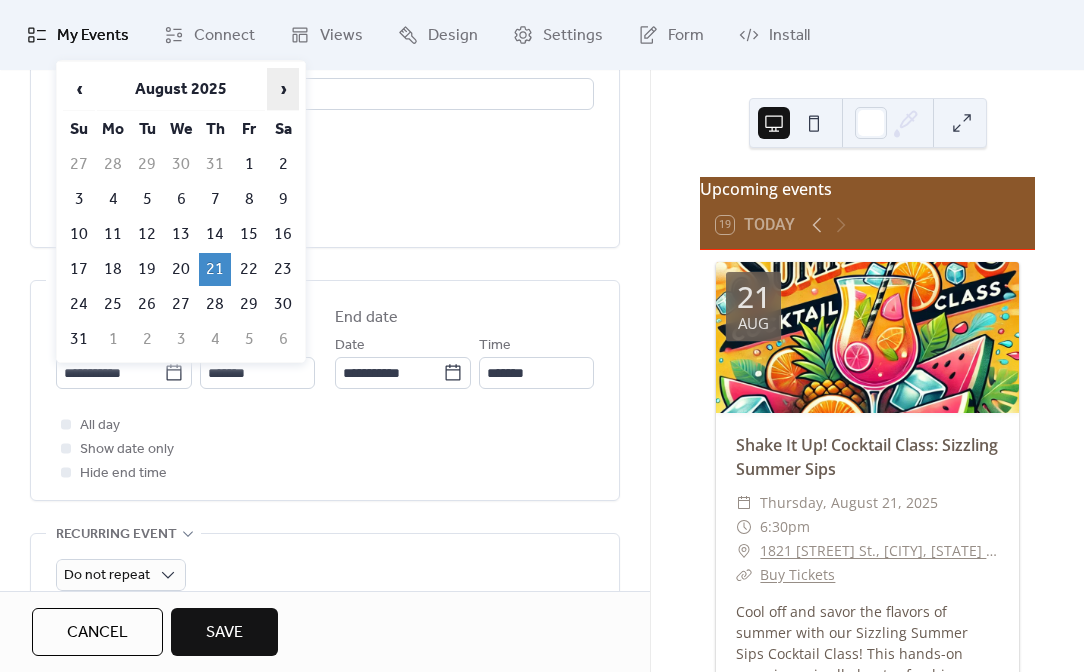 click on "›" at bounding box center [283, 89] 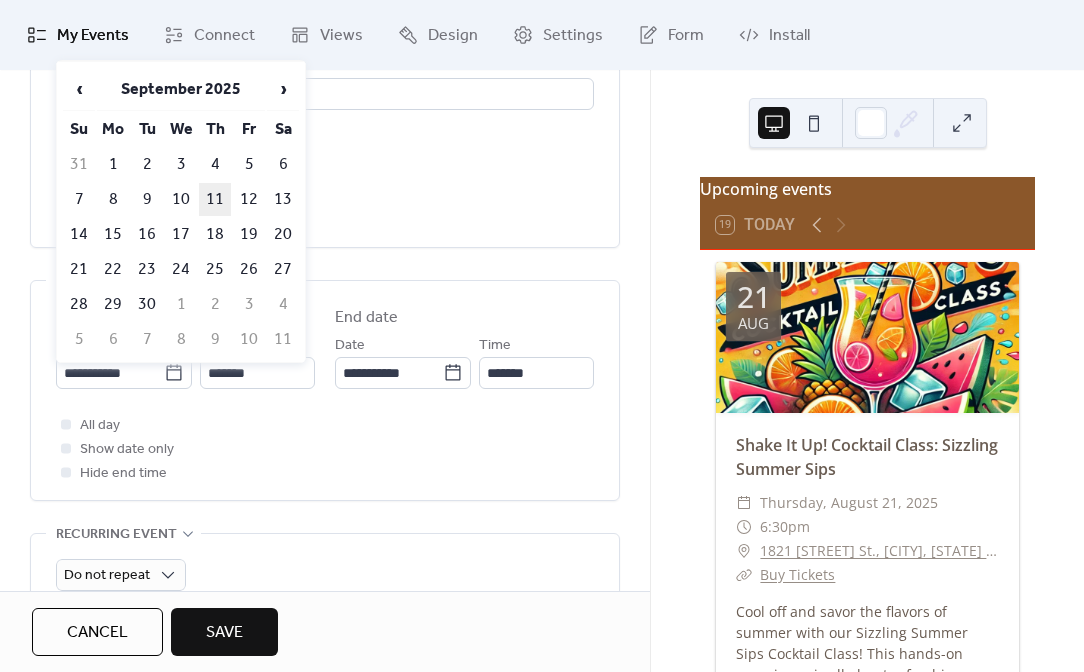 click on "11" at bounding box center [215, 199] 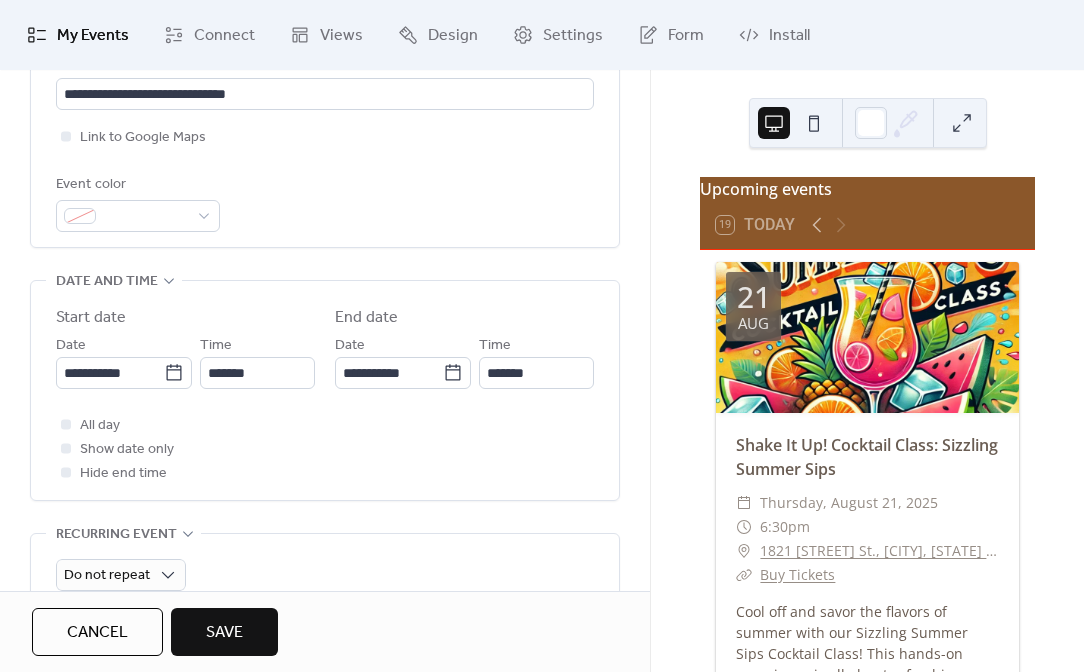 type on "**********" 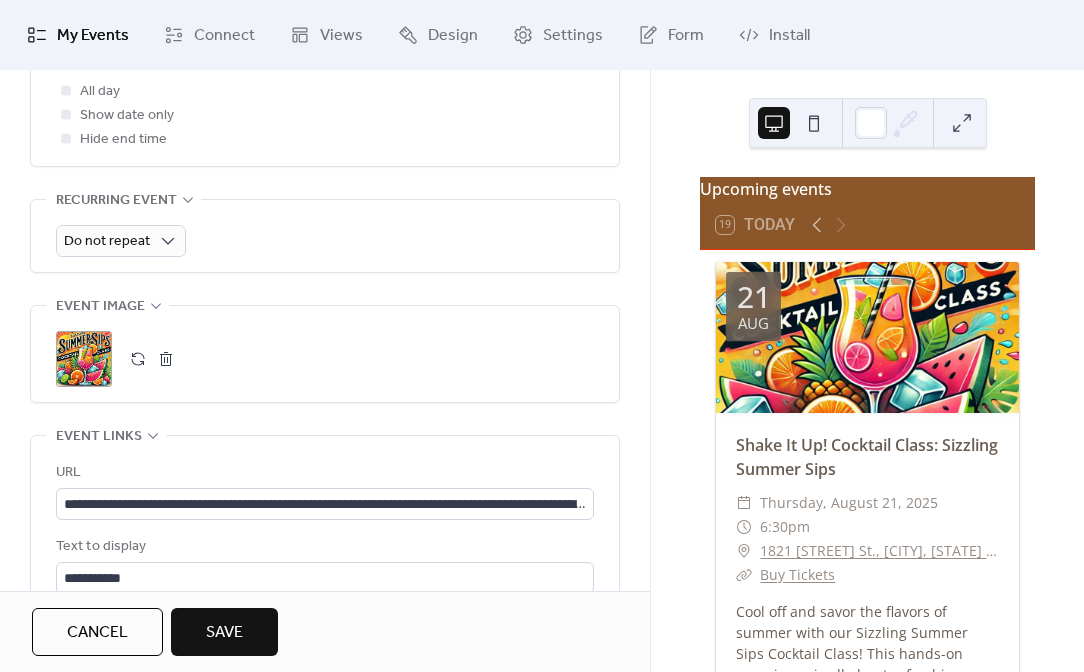 scroll, scrollTop: 819, scrollLeft: 0, axis: vertical 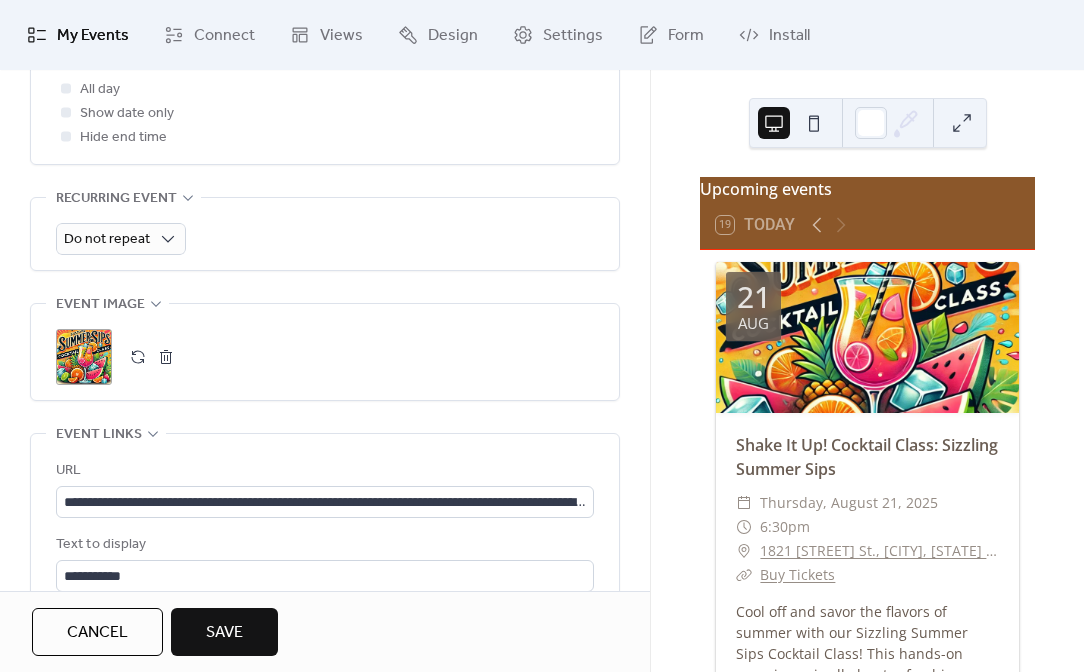 click at bounding box center (166, 357) 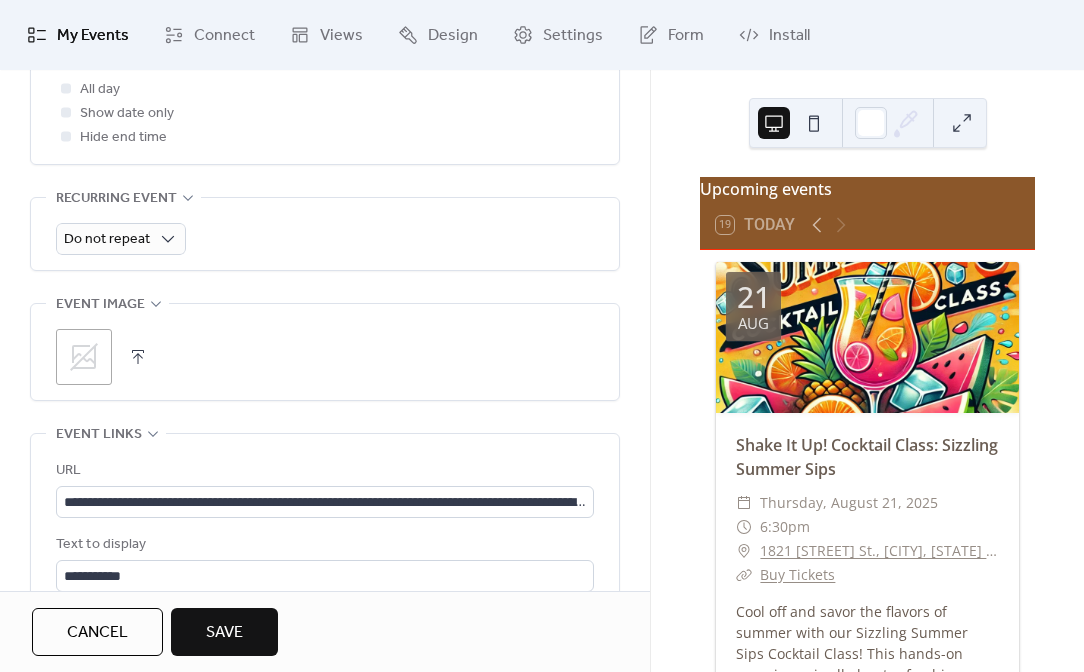click at bounding box center [138, 357] 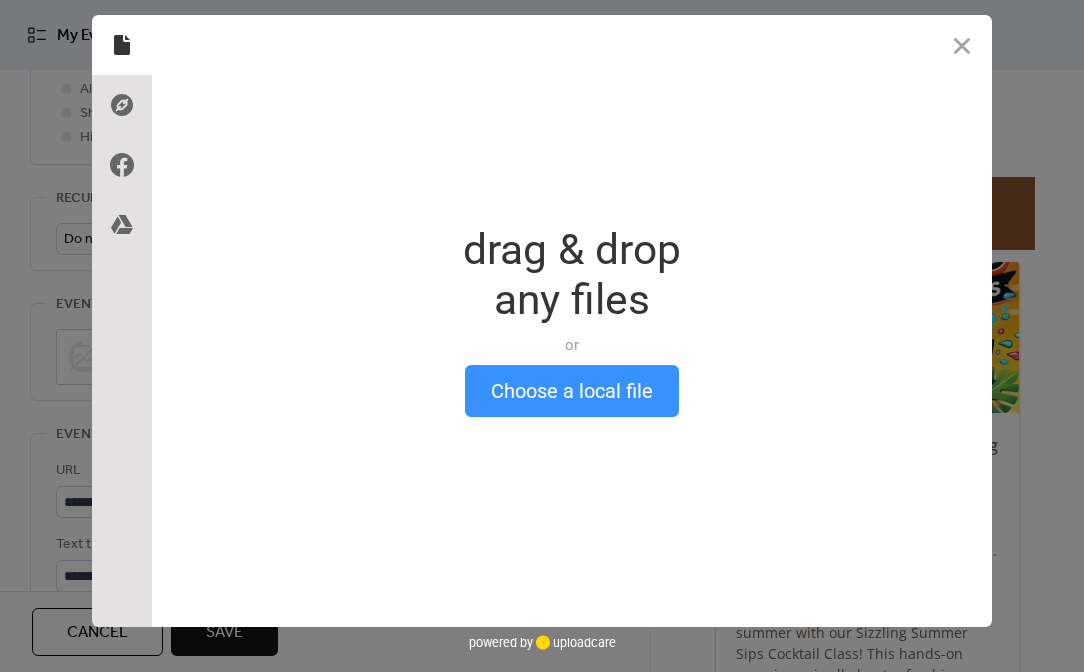 click on "Choose a local file" at bounding box center [572, 391] 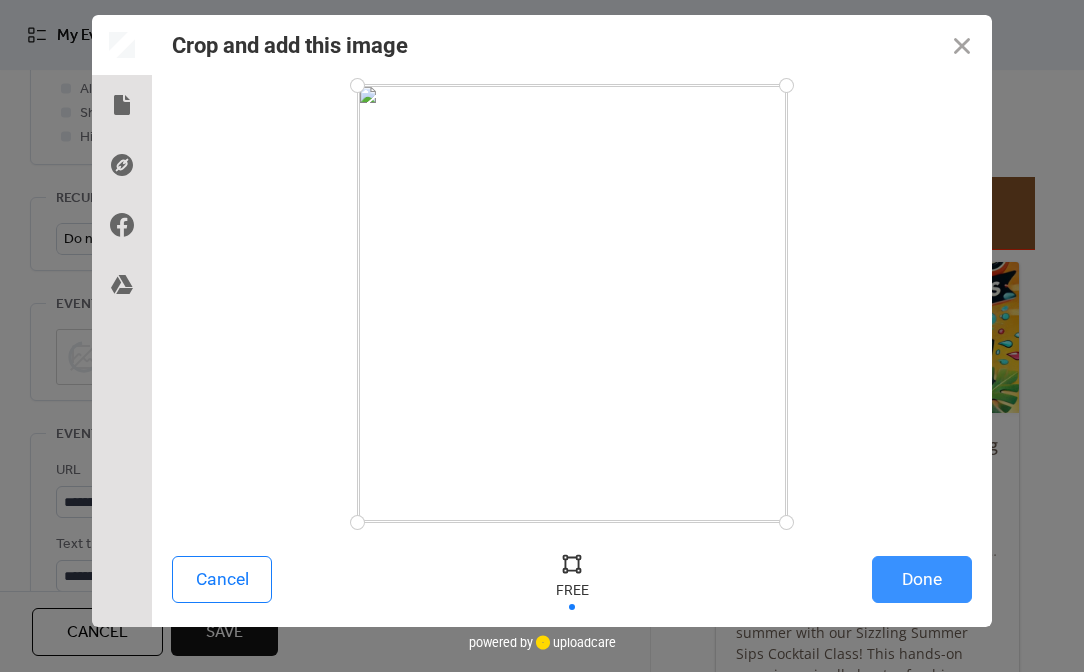 click on "Done" at bounding box center (922, 579) 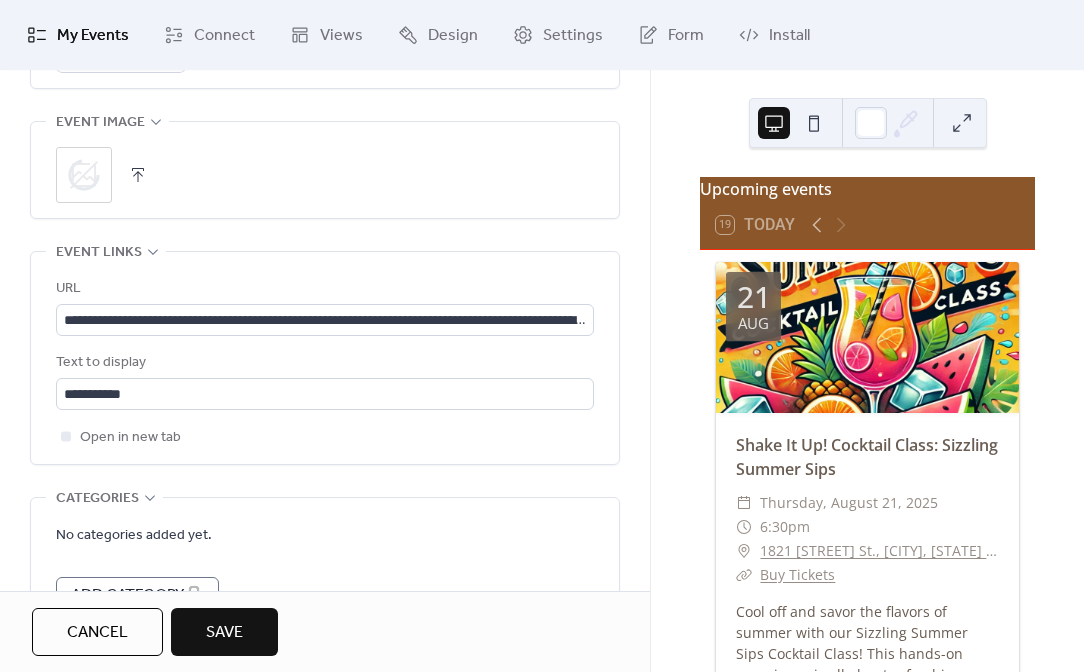 scroll, scrollTop: 1026, scrollLeft: 0, axis: vertical 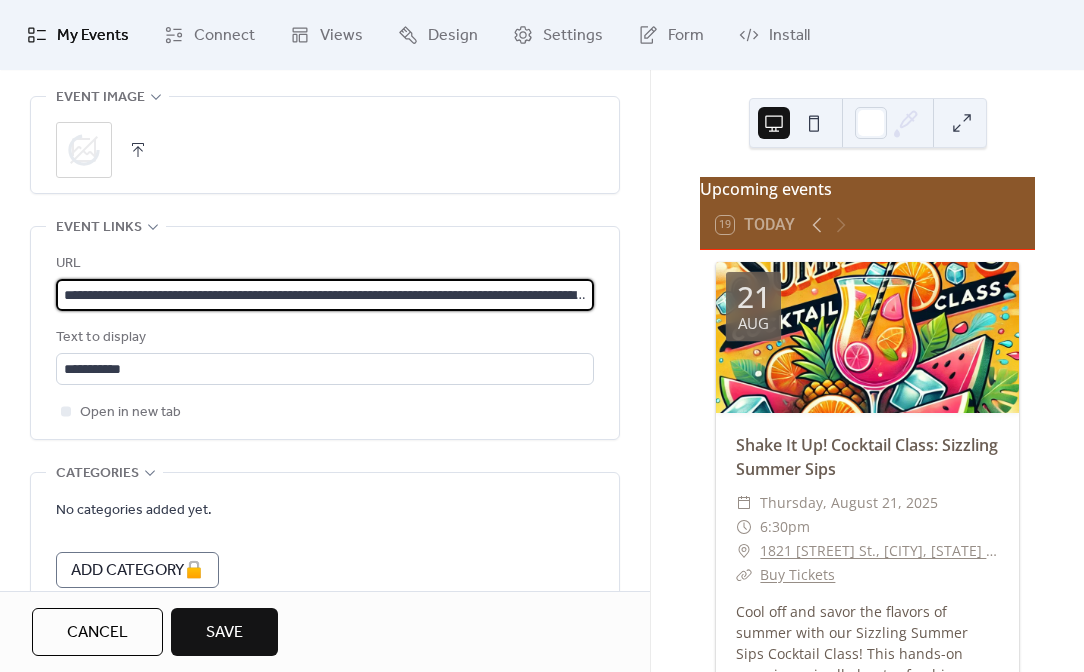 click on "**********" at bounding box center (325, 295) 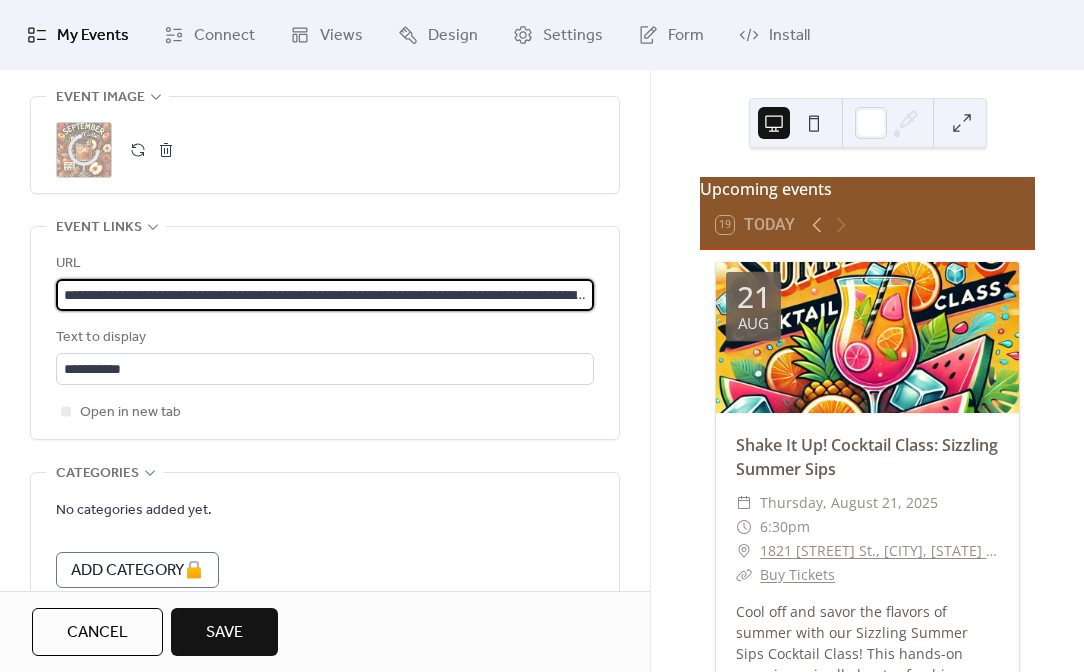 click on "**********" at bounding box center (325, 295) 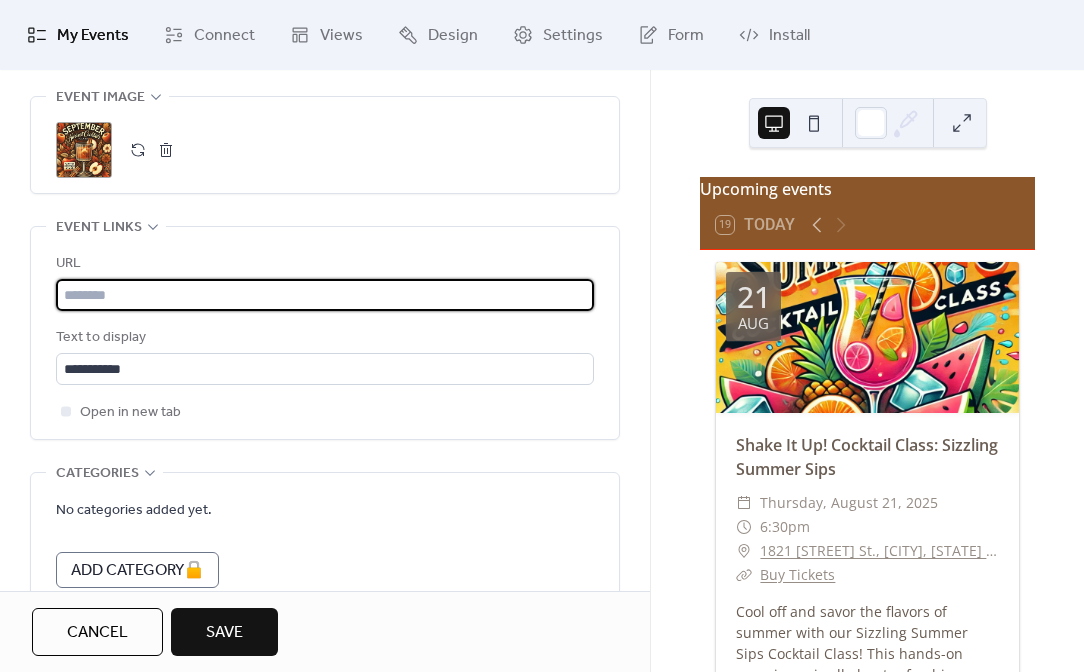 paste on "**********" 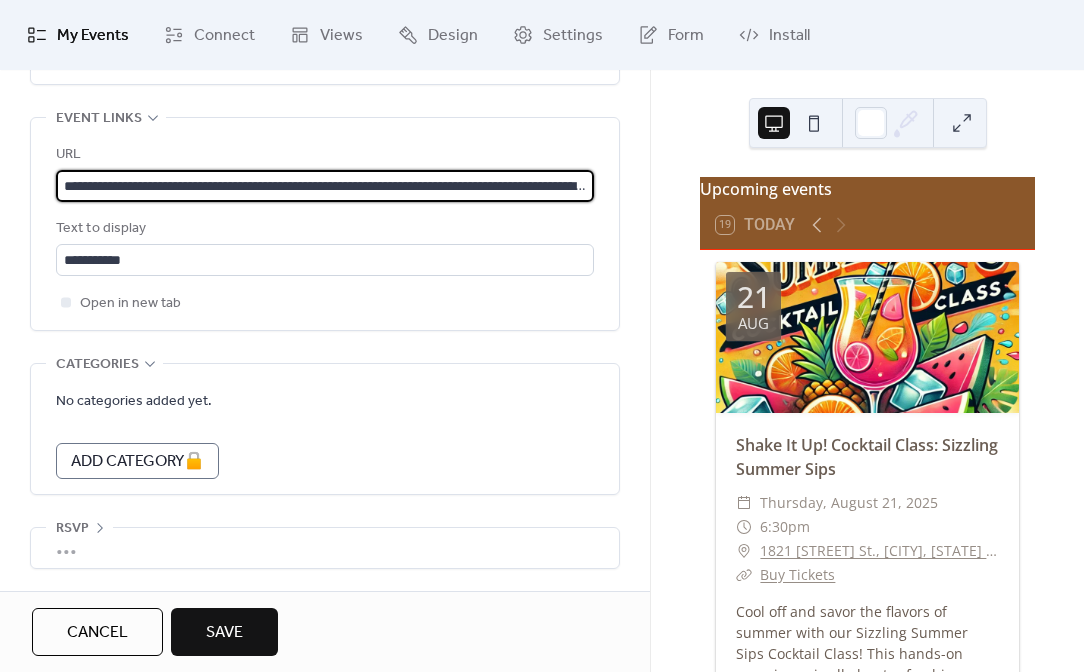 scroll, scrollTop: 1150, scrollLeft: 0, axis: vertical 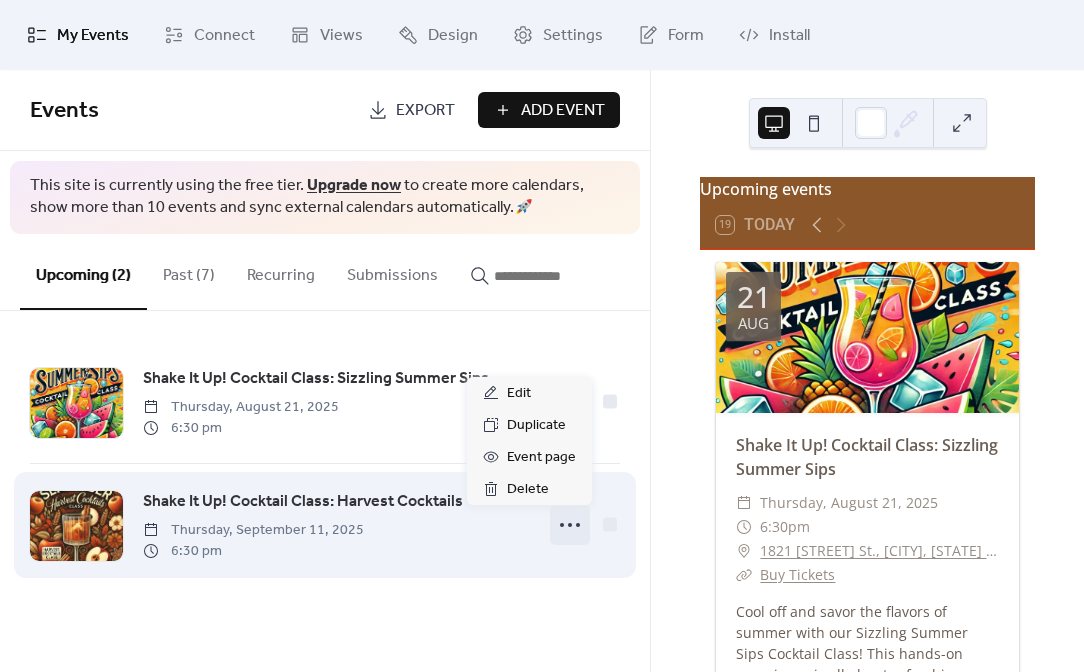 click 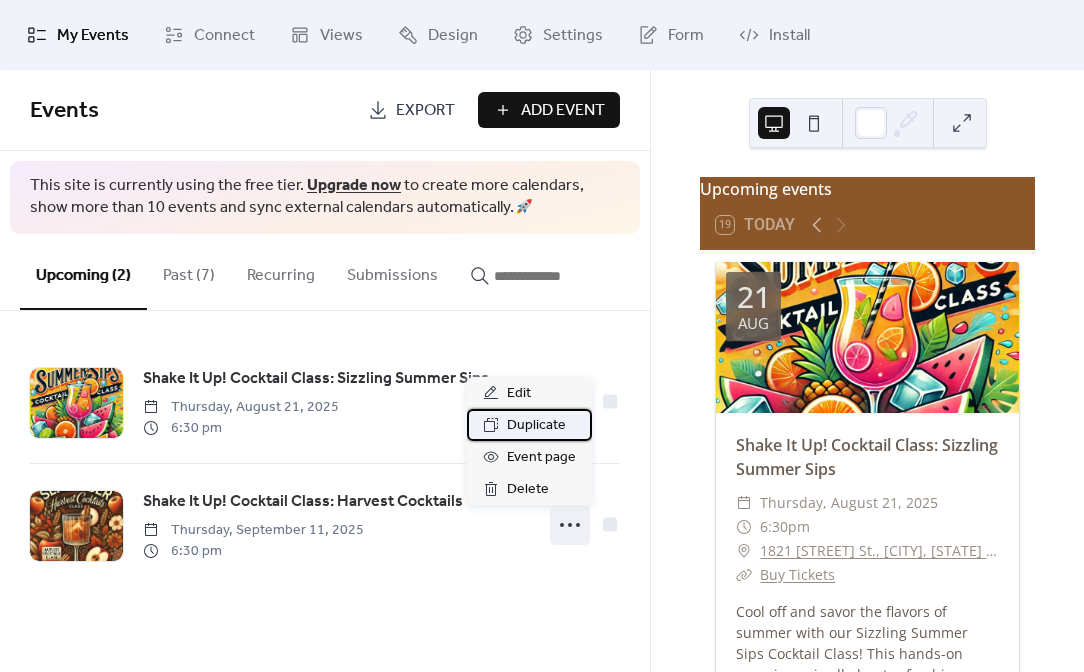 click on "Duplicate" at bounding box center (536, 426) 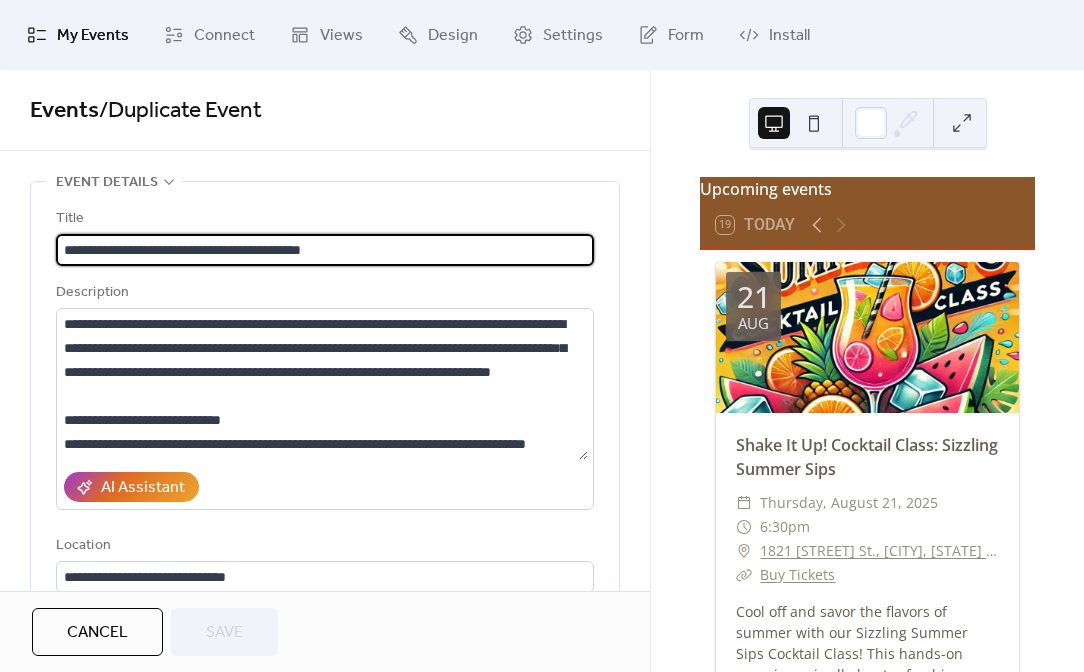 drag, startPoint x: 366, startPoint y: 248, endPoint x: -50, endPoint y: 223, distance: 416.75052 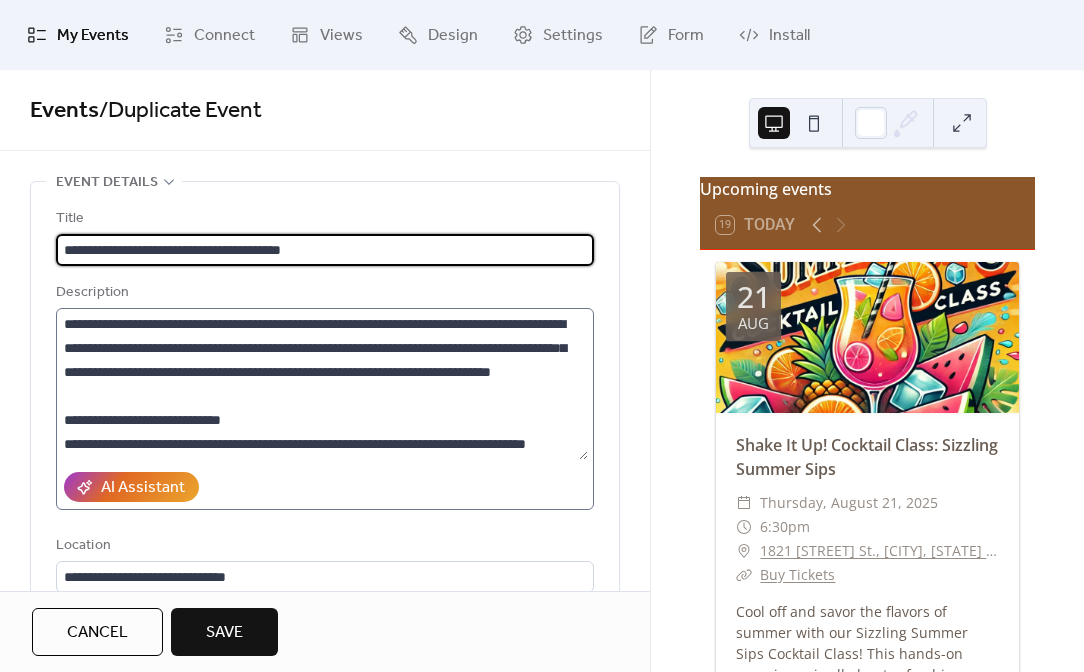type on "**********" 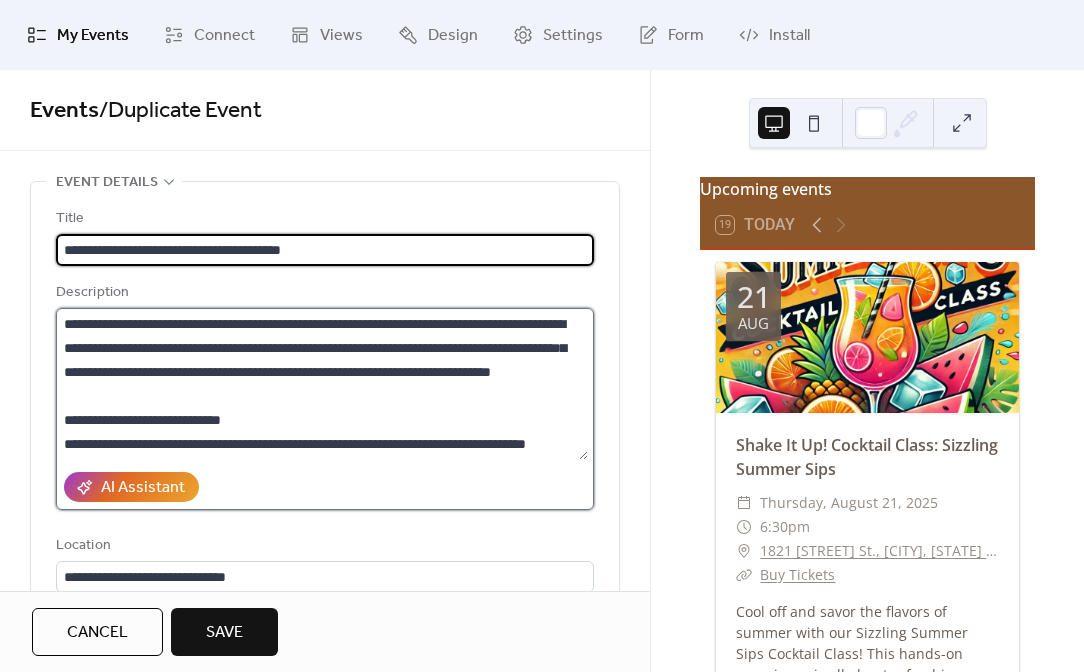 click on "**********" at bounding box center [322, 384] 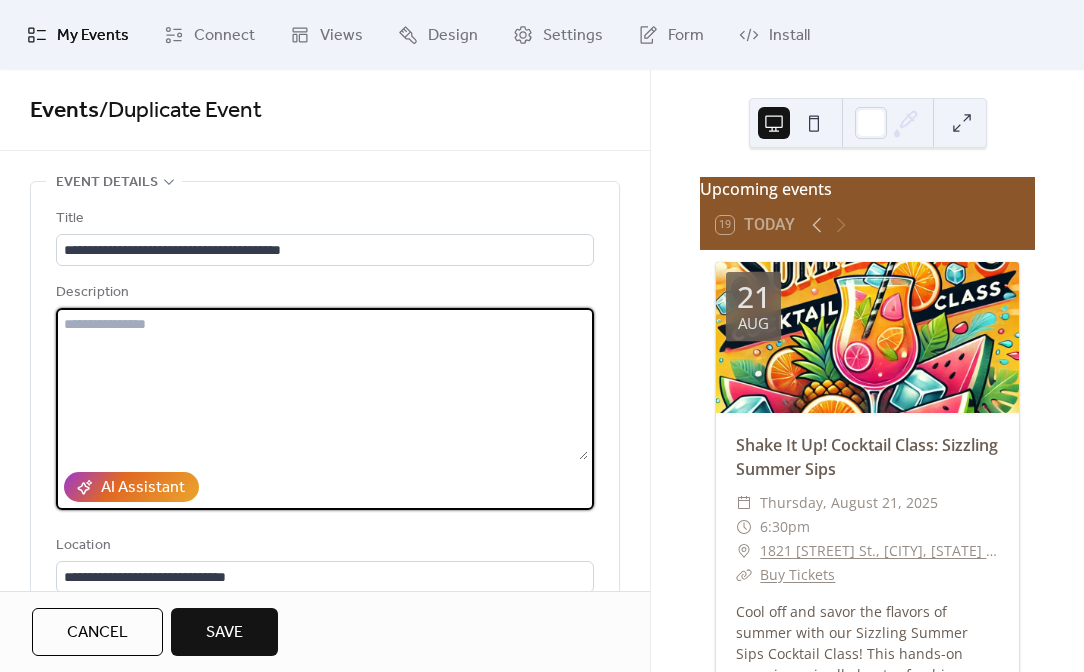 paste on "**********" 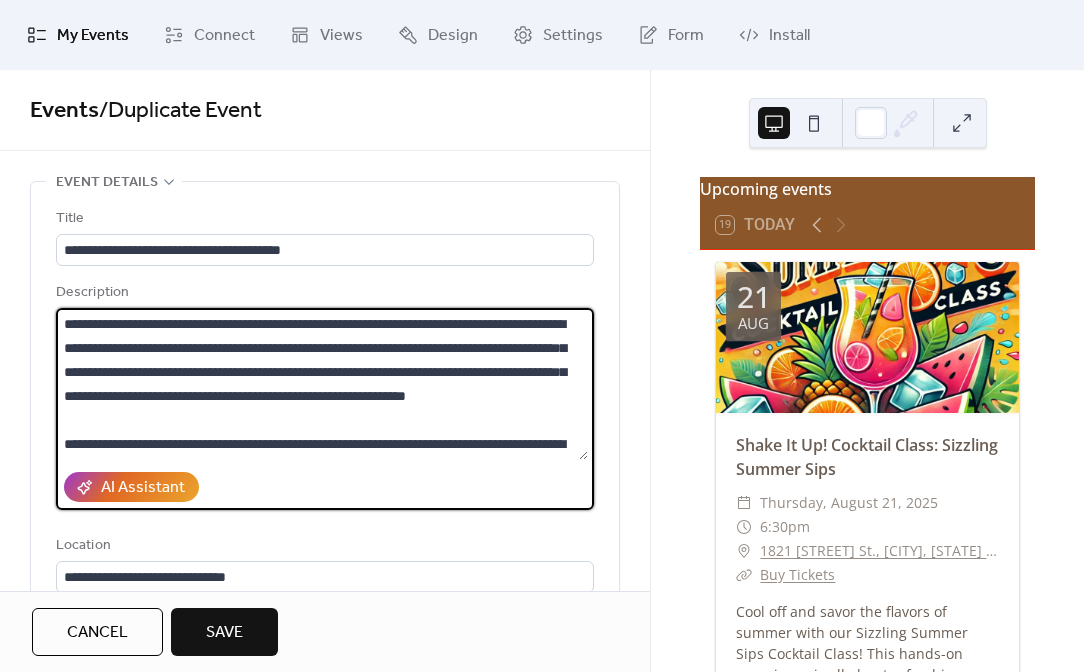 scroll, scrollTop: 72, scrollLeft: 0, axis: vertical 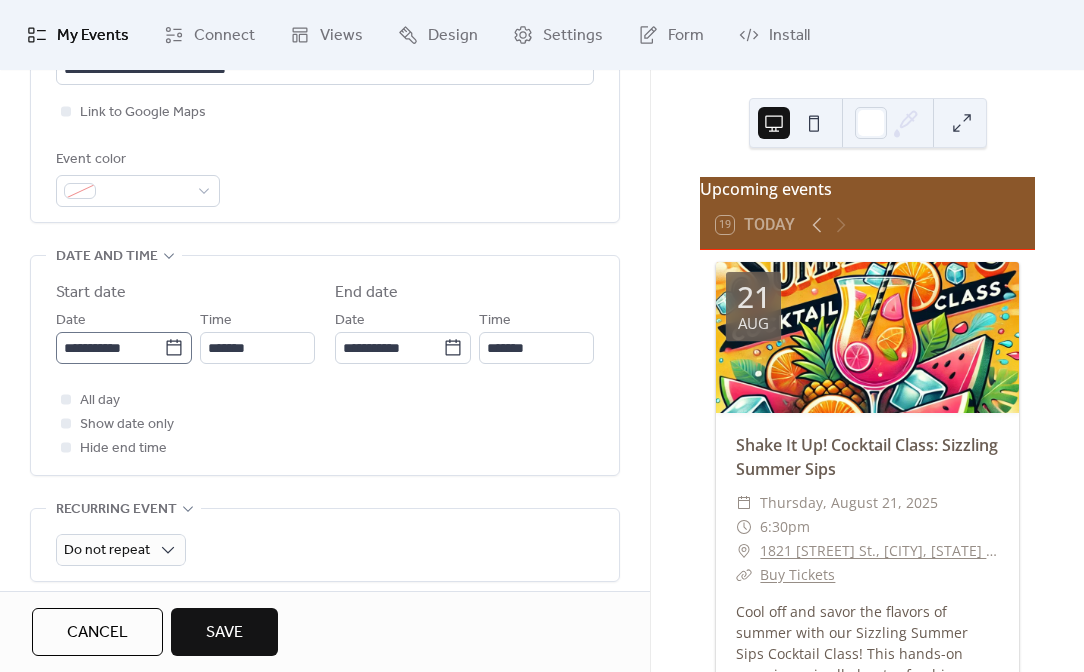 type on "**********" 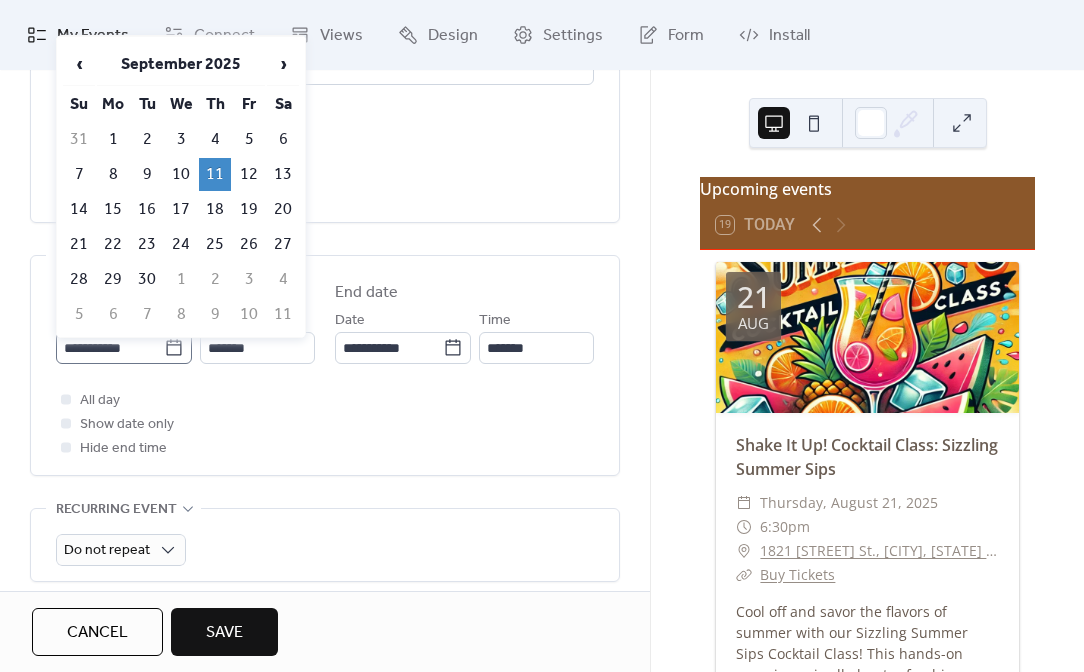 click 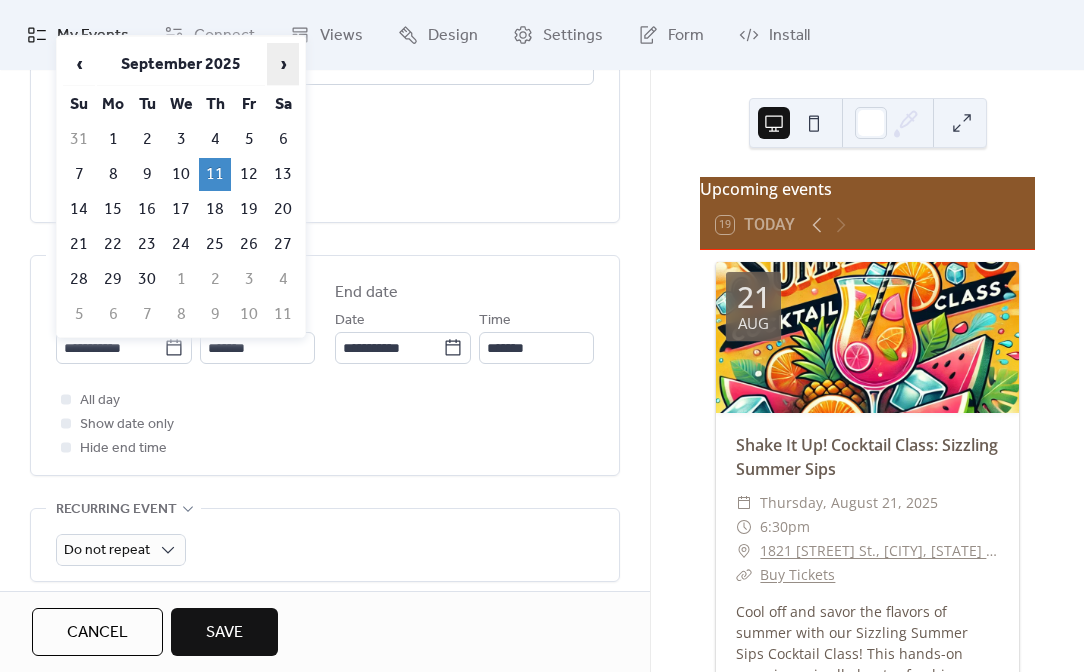 click on "›" at bounding box center (283, 64) 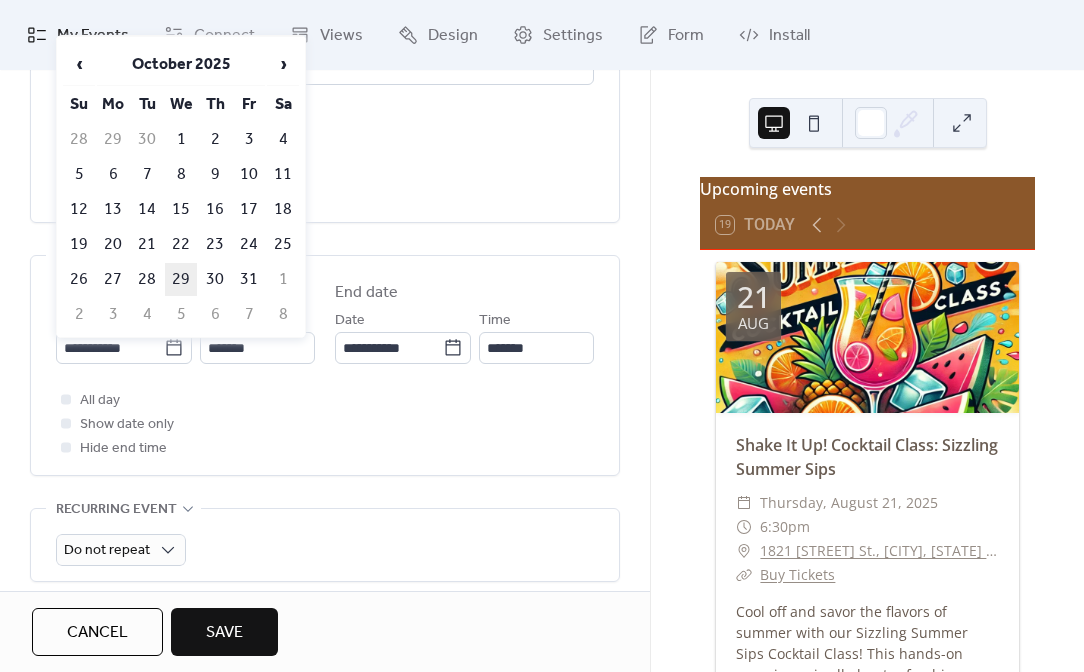 click on "29" at bounding box center (181, 279) 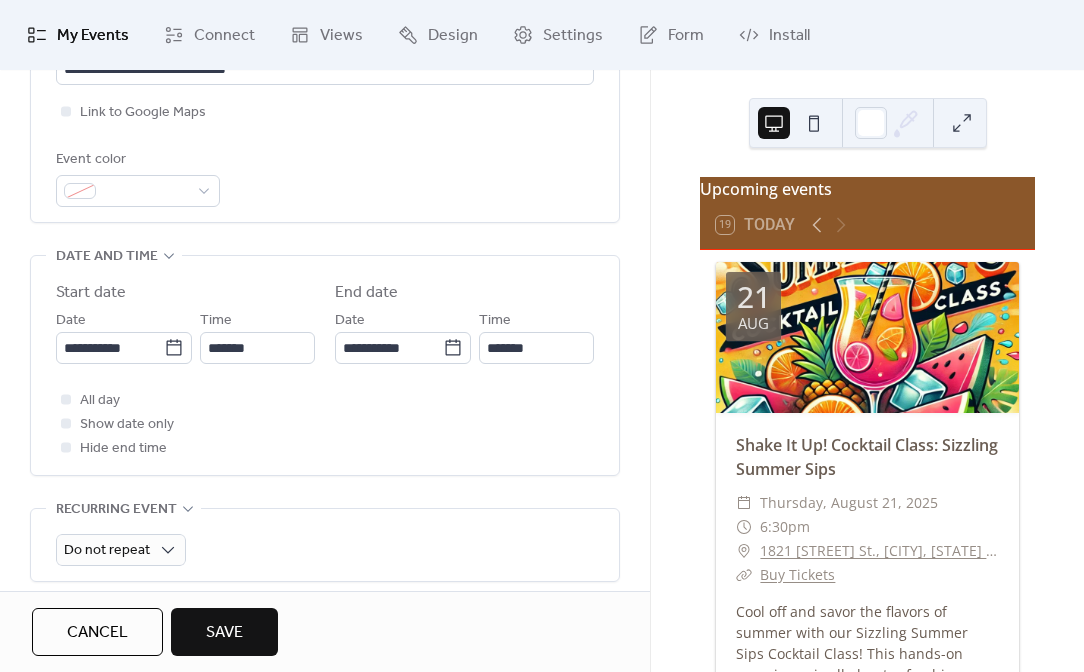 click on "All day Show date only Hide end time" at bounding box center (325, 424) 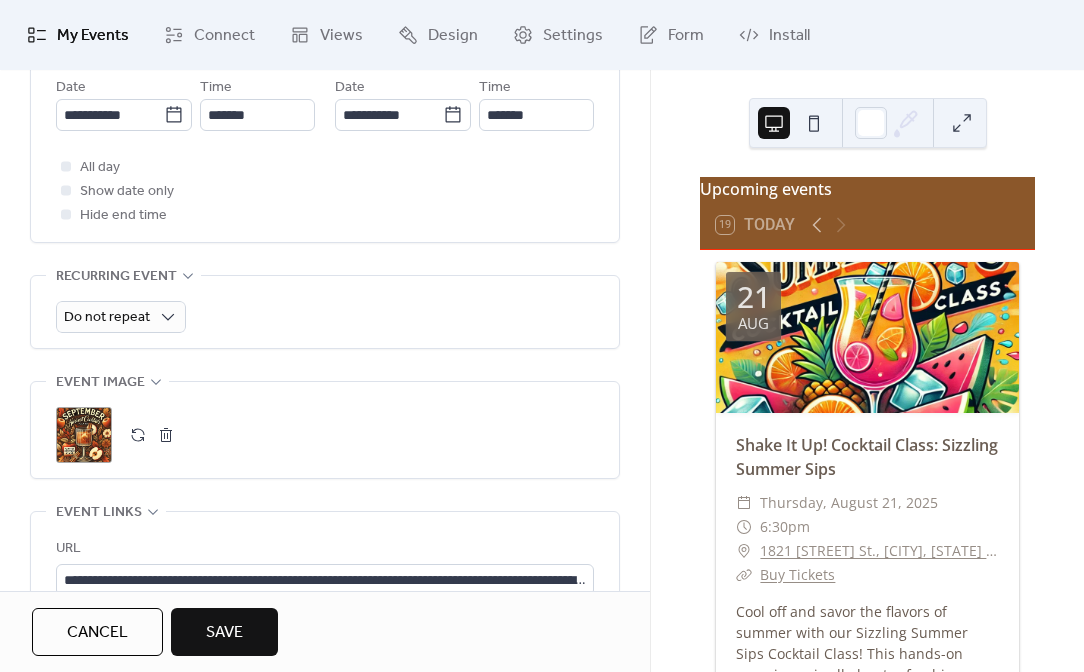 scroll, scrollTop: 751, scrollLeft: 0, axis: vertical 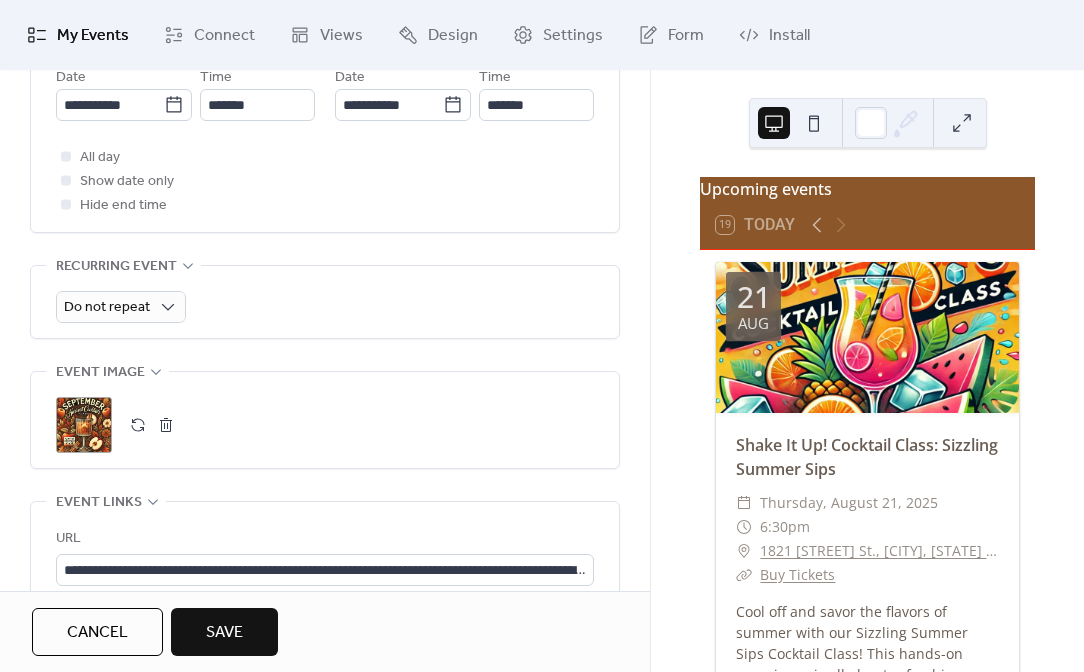 click at bounding box center (166, 425) 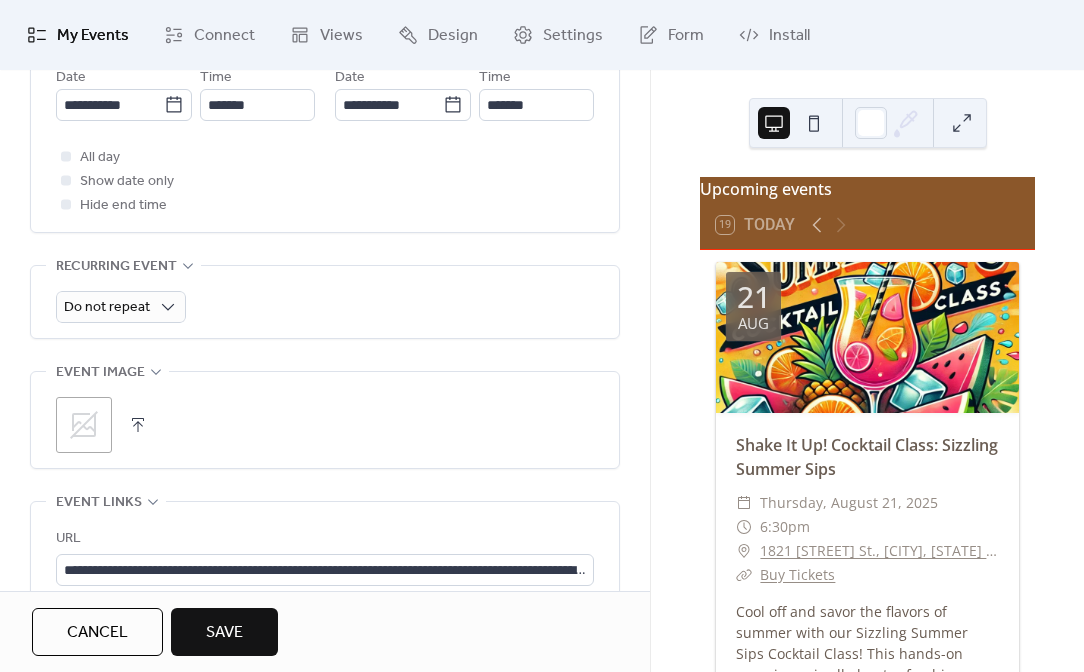 click at bounding box center (138, 425) 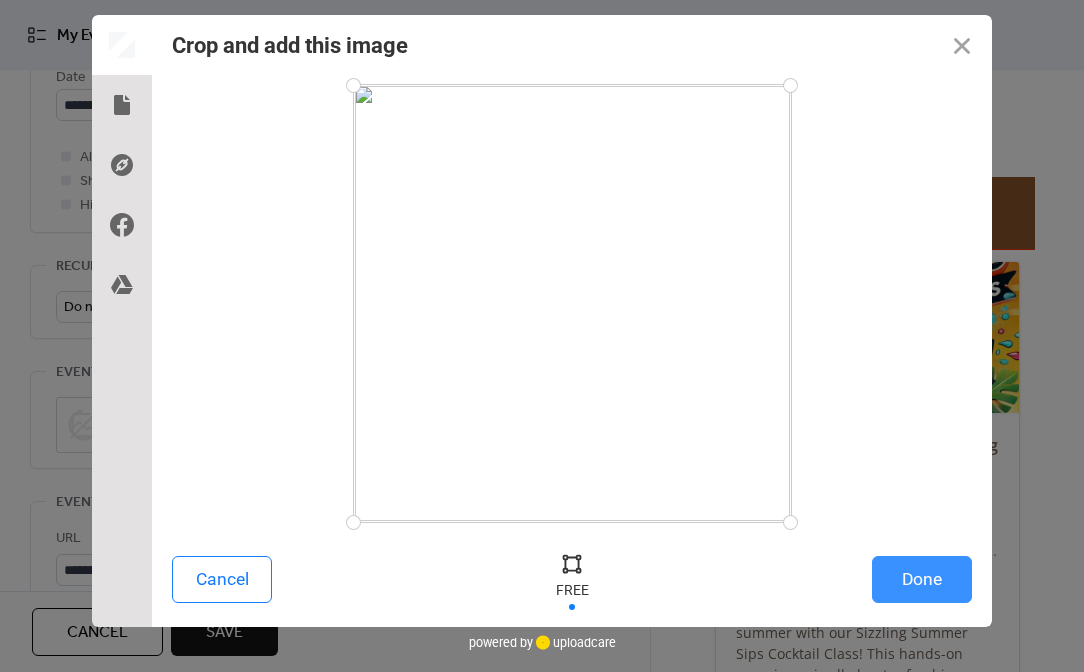 click on "Done" at bounding box center [922, 579] 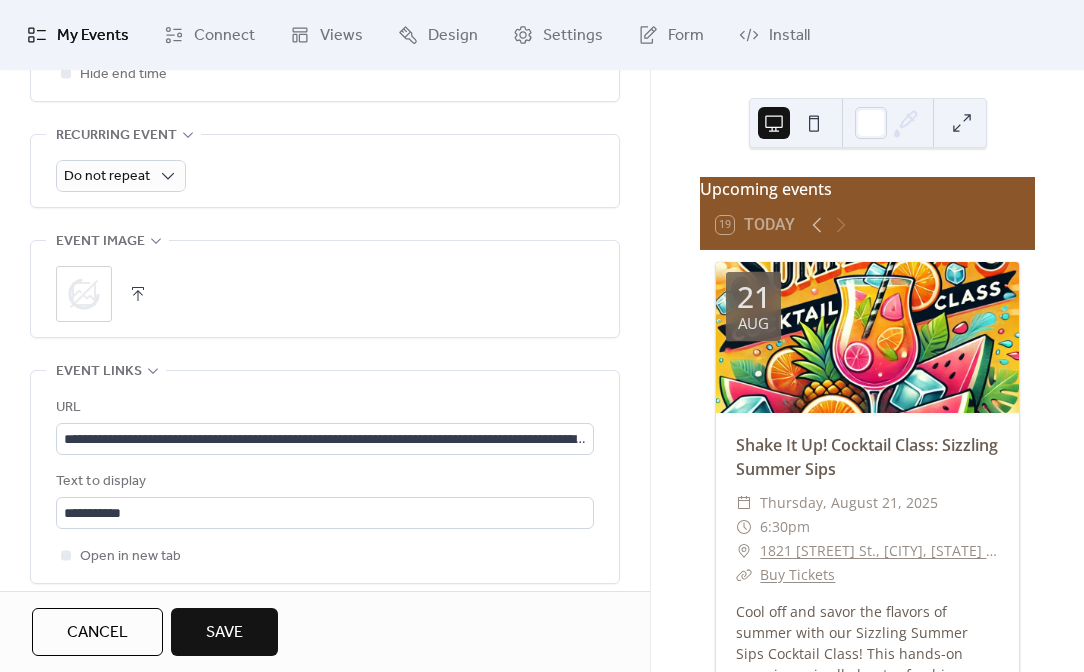 scroll, scrollTop: 947, scrollLeft: 0, axis: vertical 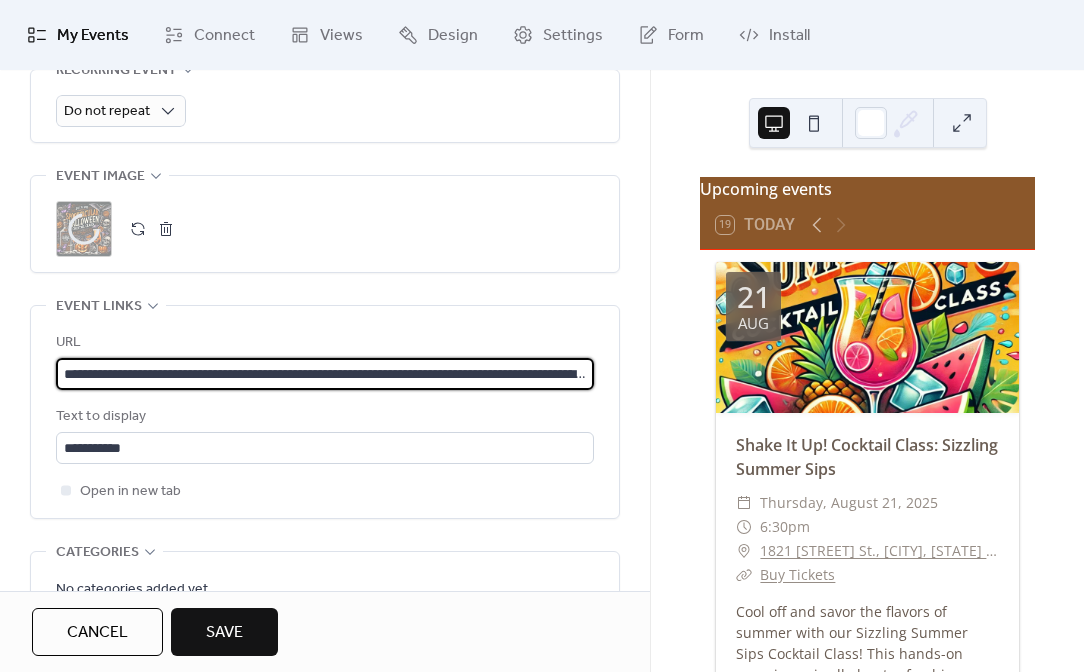 click on "**********" at bounding box center (325, 374) 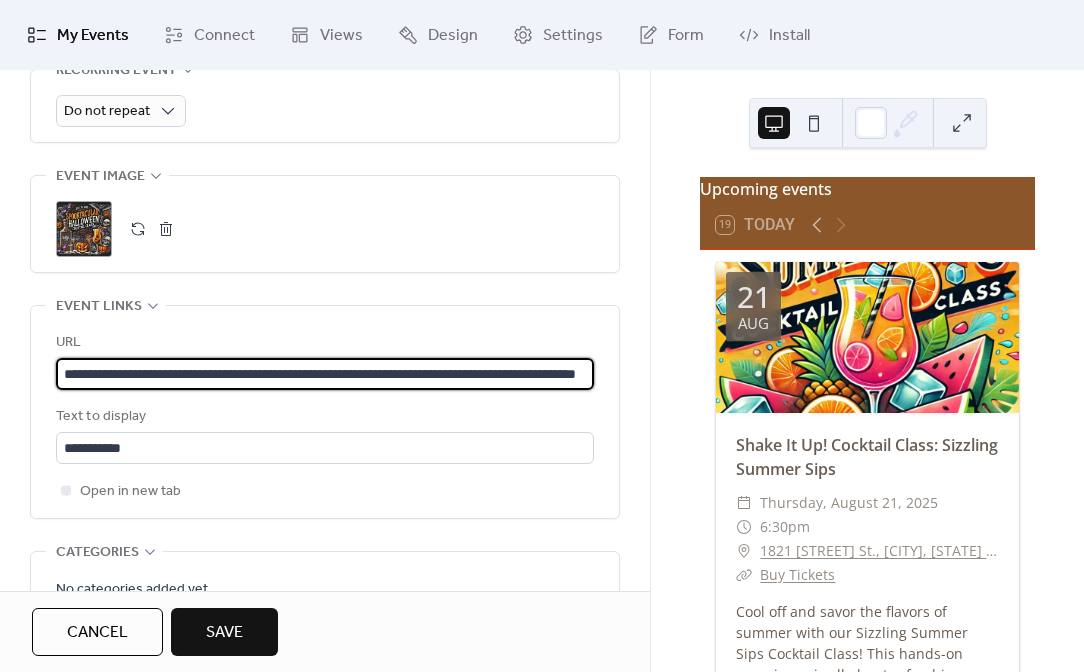 type on "**********" 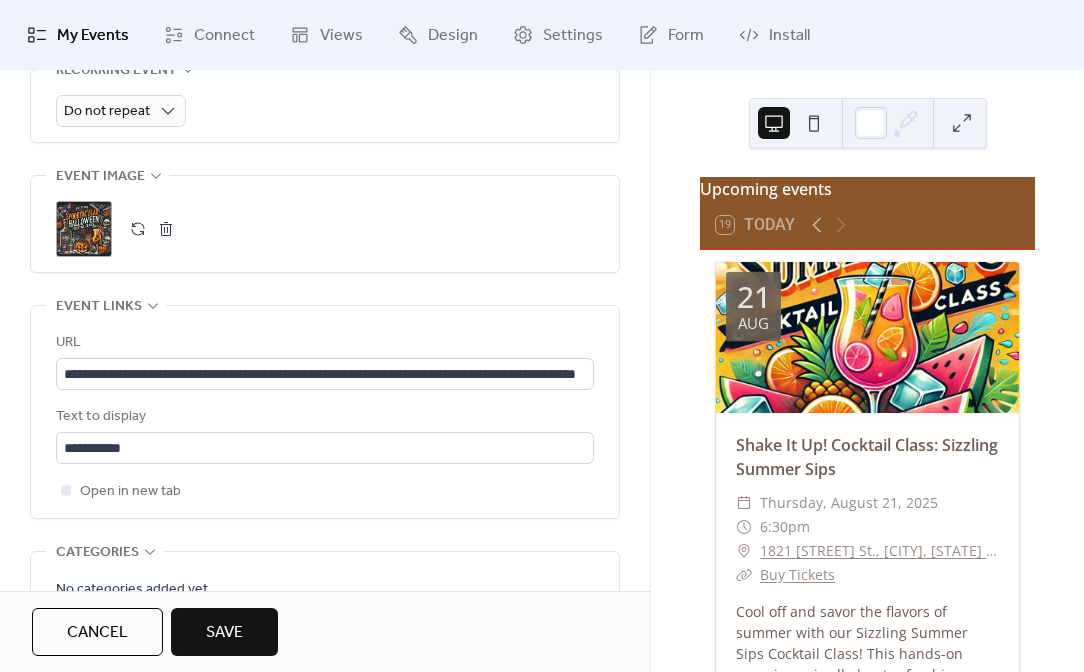 click on "Save" at bounding box center [224, 633] 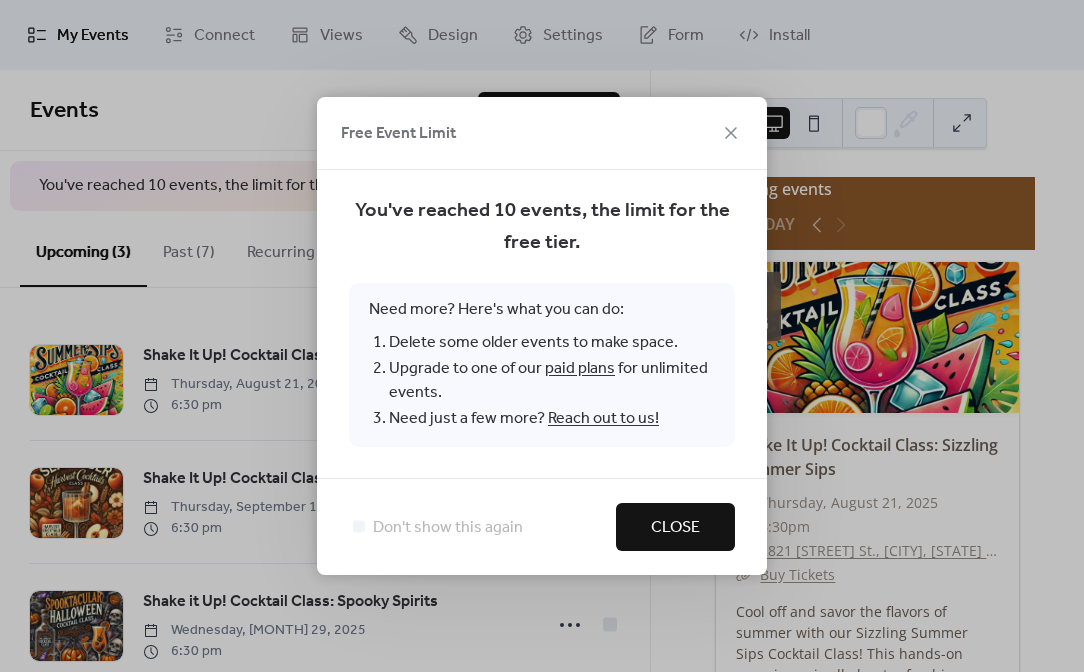 click on "Close" at bounding box center [675, 528] 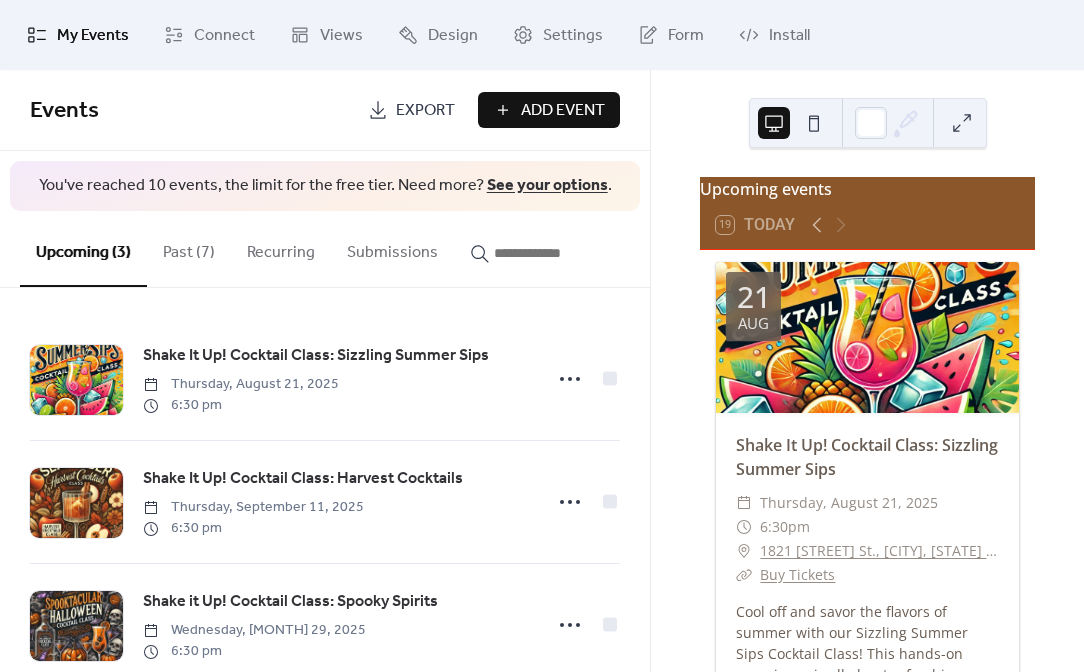 click on "Past (7)" at bounding box center [189, 248] 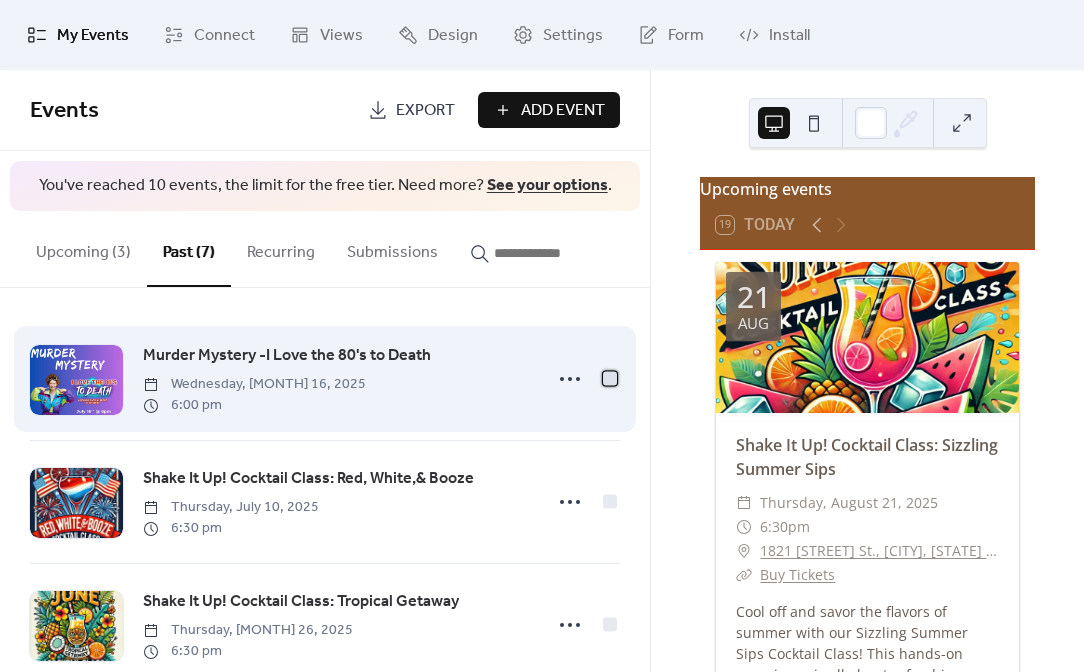 click at bounding box center (610, 379) 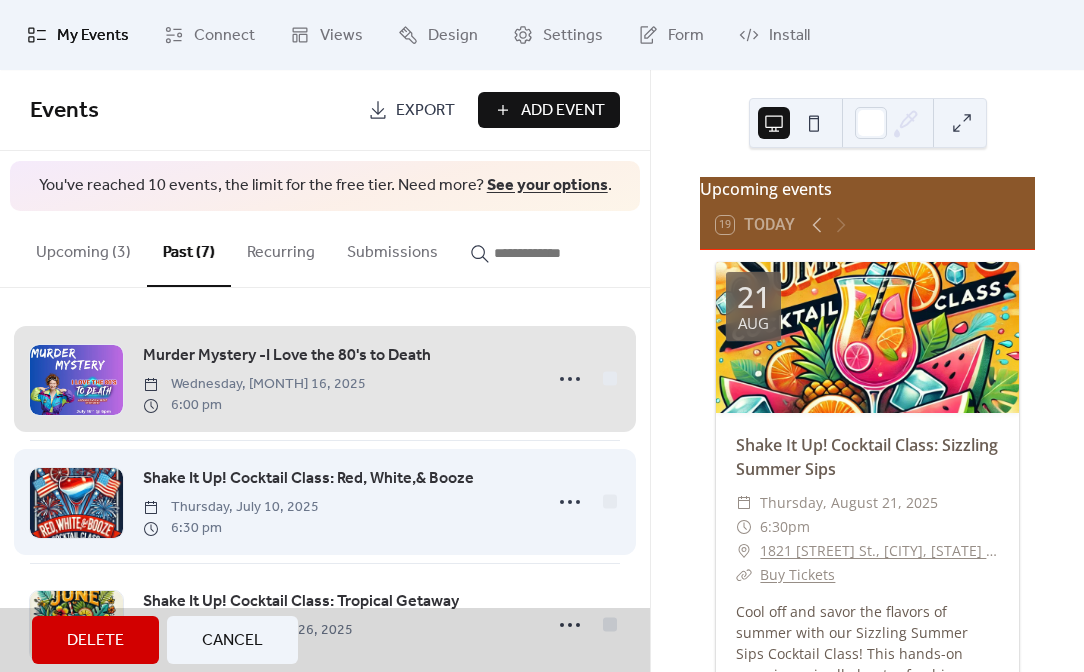 click on "Shake It Up! Cocktail Class: Red, White,& Booze Thursday, [MONTH] 10, 2025 6:30 pm" at bounding box center (325, 502) 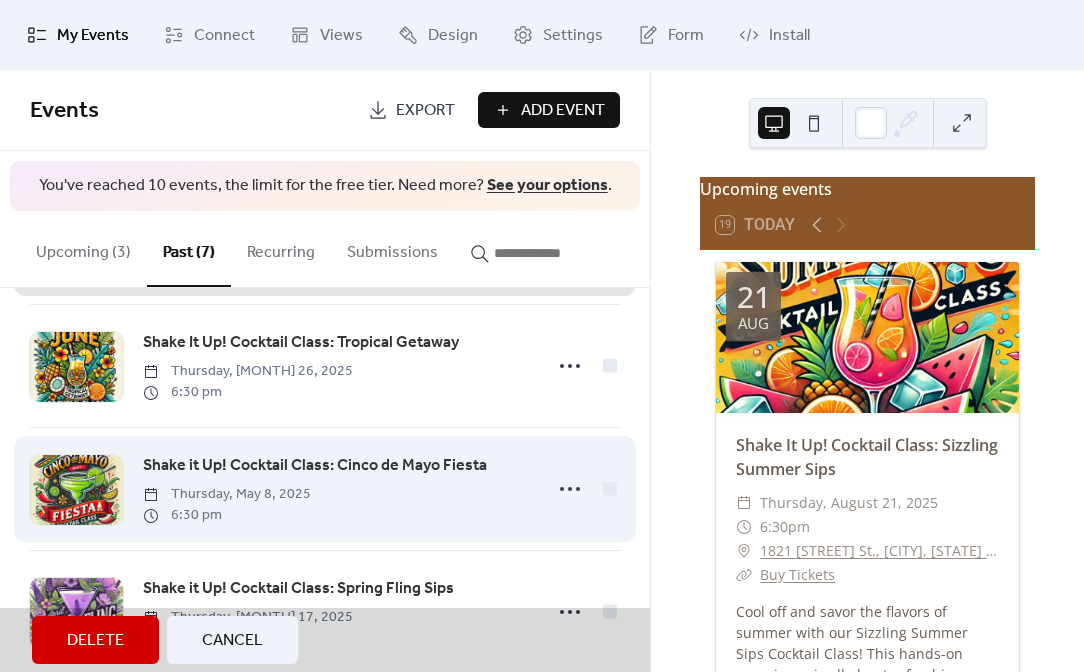 scroll, scrollTop: 283, scrollLeft: 0, axis: vertical 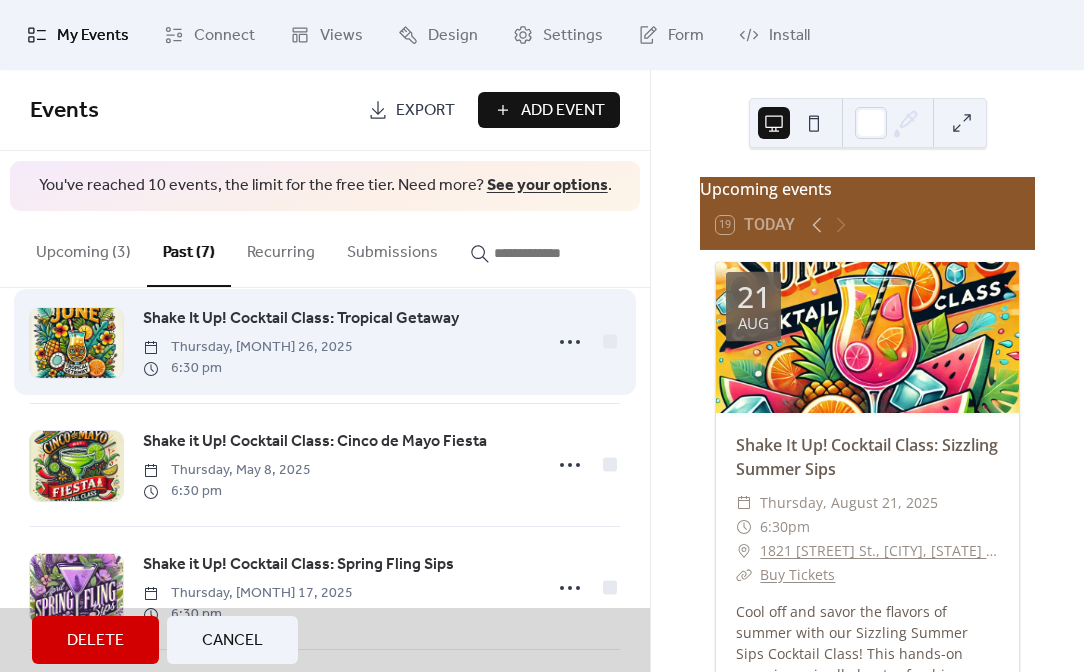 click on "Shake It Up! Cocktail Class: Tropical Getaway Thursday, [MONTH] 26, 2025 6:30 pm" at bounding box center [325, 342] 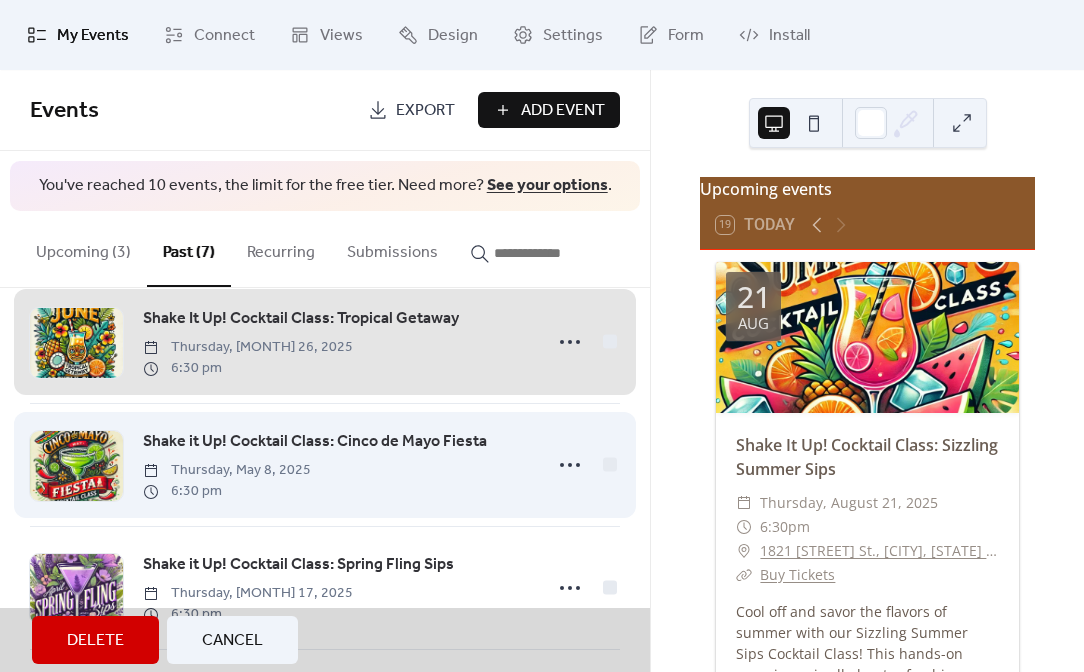 click on "Shake it Up! Cocktail Class: Cinco de Mayo Fiesta Thursday, [MONTH] 8, 2025 6:30 pm" at bounding box center [325, 465] 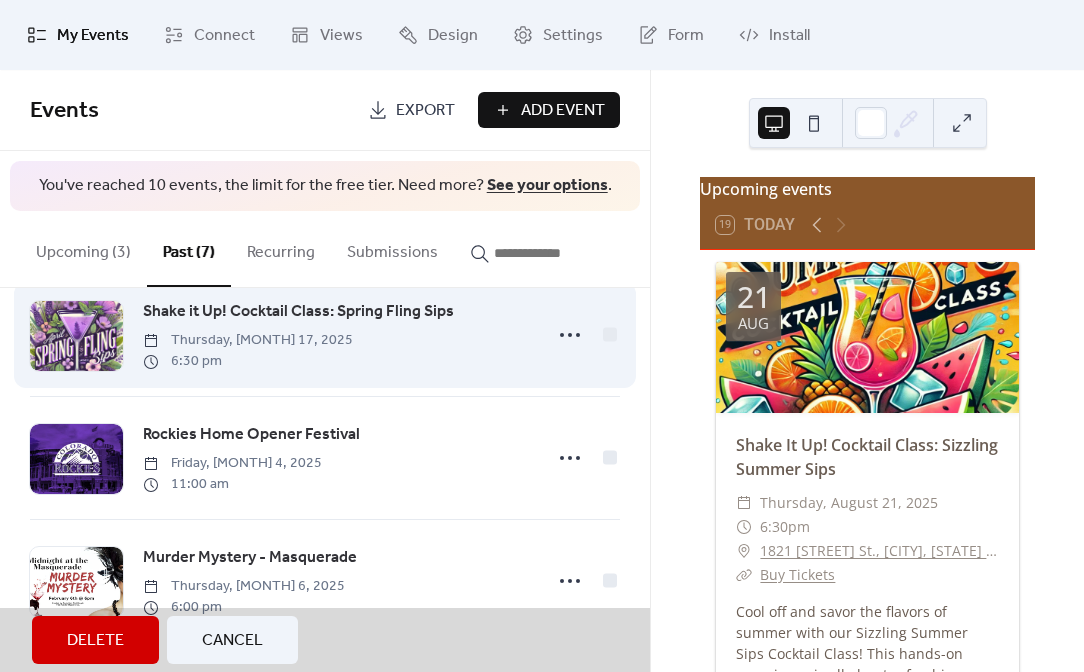 scroll, scrollTop: 537, scrollLeft: 0, axis: vertical 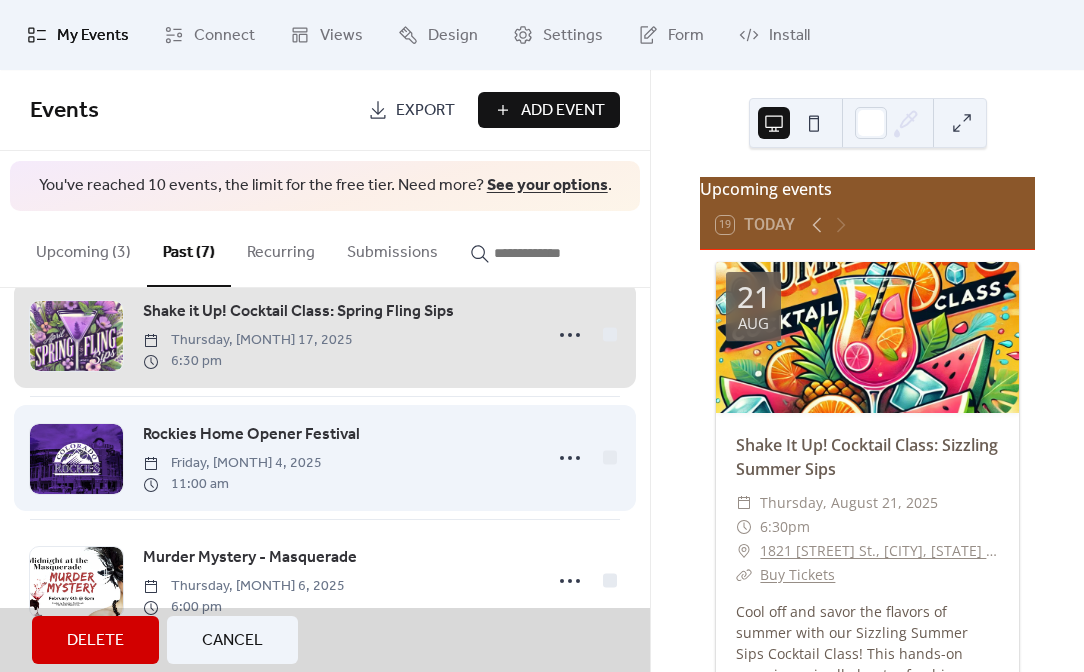 click on "Rockies Home Opener Festival Friday, [MONTH] 4, 2025 11:00 am" at bounding box center [325, 458] 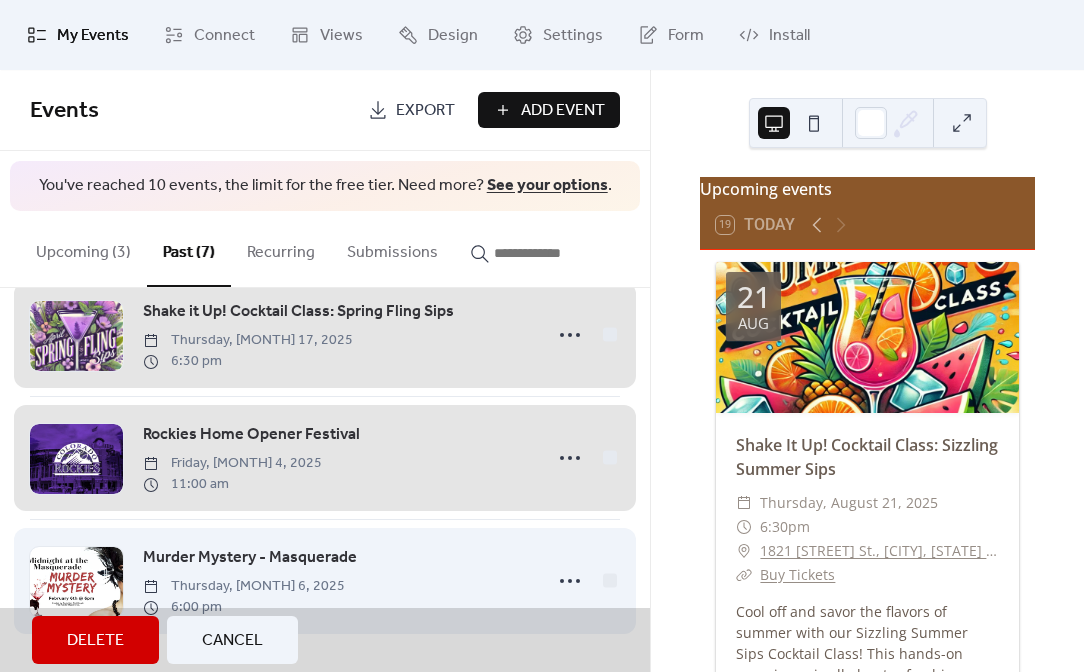 click on "Murder Mystery - Masquerade Thursday, [MONTH] 6, 2025 6:00 pm" at bounding box center (325, 581) 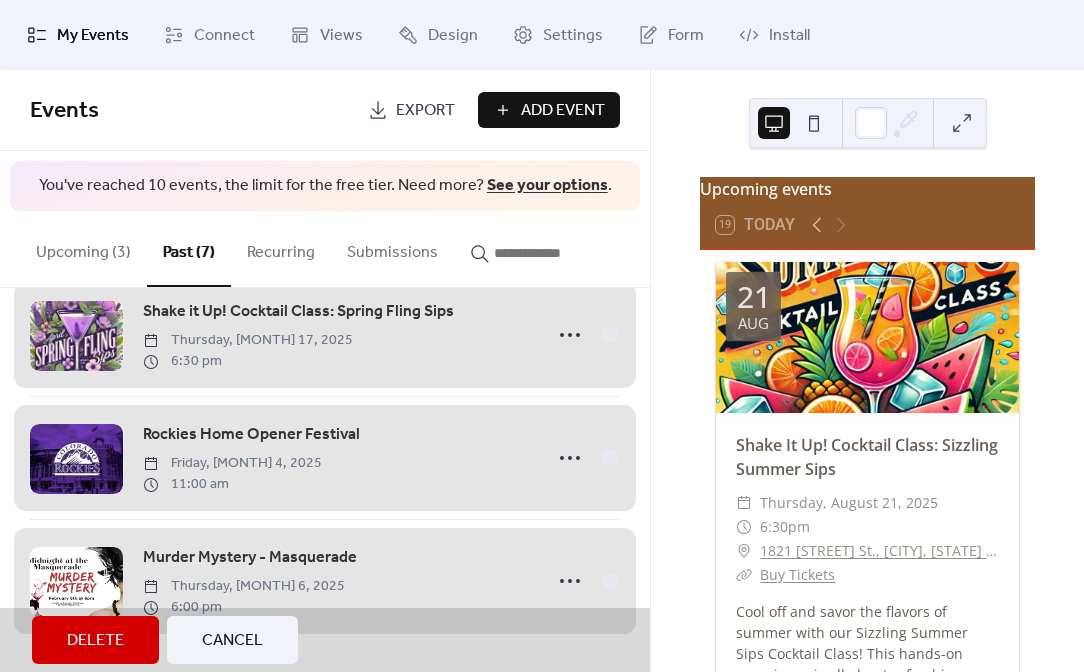 click on "Delete" at bounding box center [95, 641] 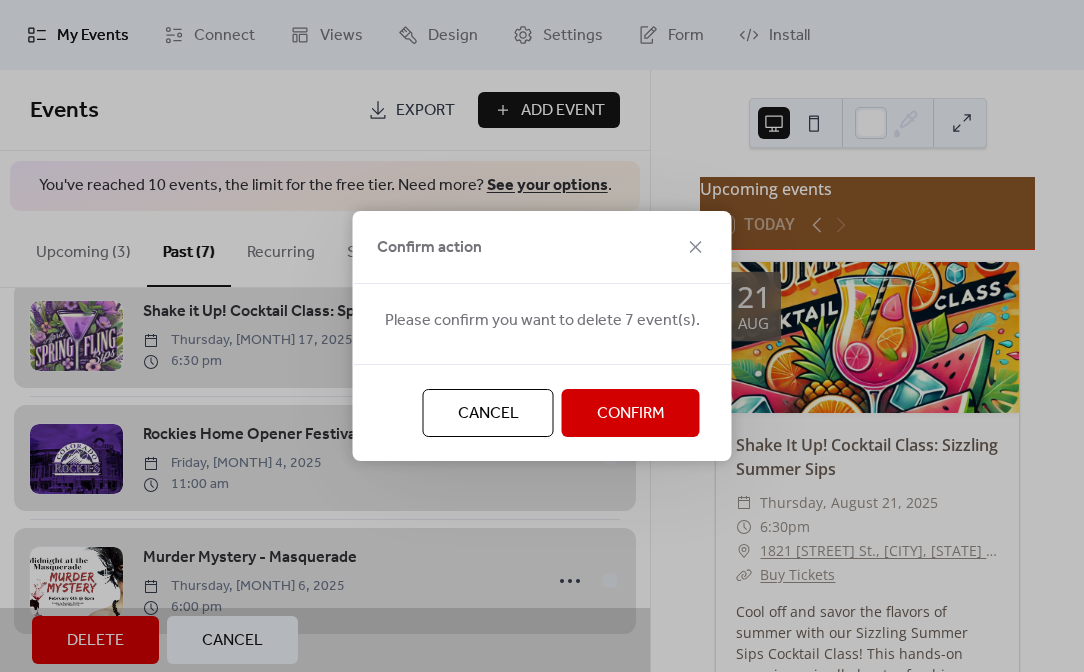 click on "Confirm" at bounding box center (631, 414) 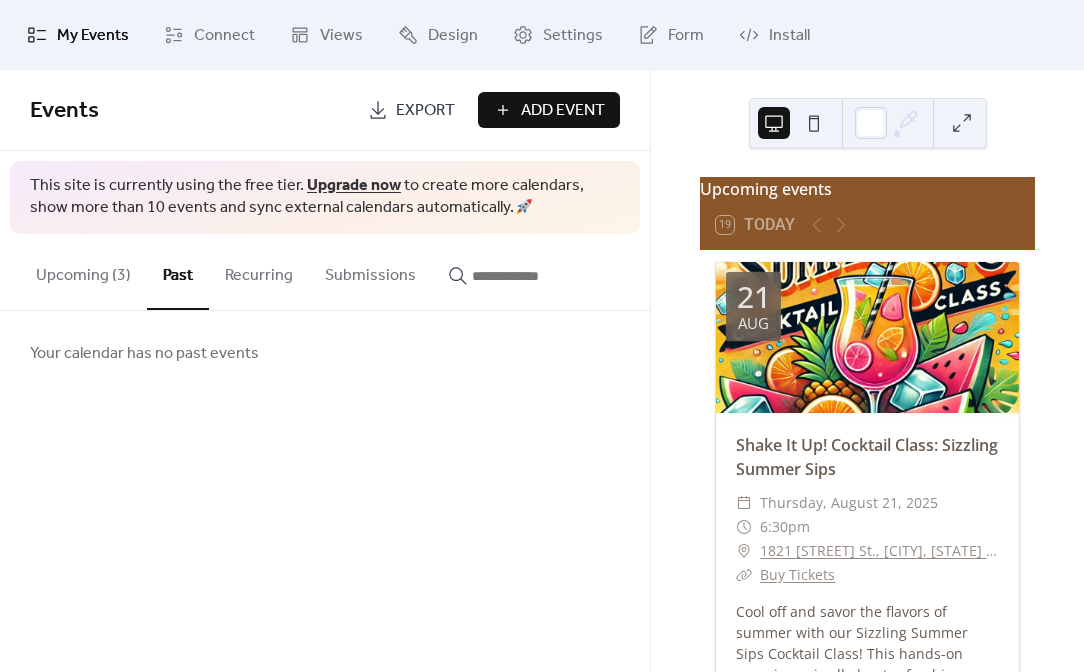 click on "Events Export Add Event This site is currently using the free tier.   Upgrade now   to create more calendars, show more than 10 events and sync external calendars automatically. 🚀 Upcoming (3) Past Recurring Submissions Shake It Up! Cocktail Class: Sizzling Summer Sips Thursday, August 21, 2025 6:30 pm  Shake It Up! Cocktail Class: Harvest Cocktails Thursday, September 11, 2025 6:30 pm Shake it Up! Cocktail Class: Spooky Spirits Wednesday, October 29, 2025 6:30 pm Your calendar has no past events Cancel" at bounding box center (325, 371) 